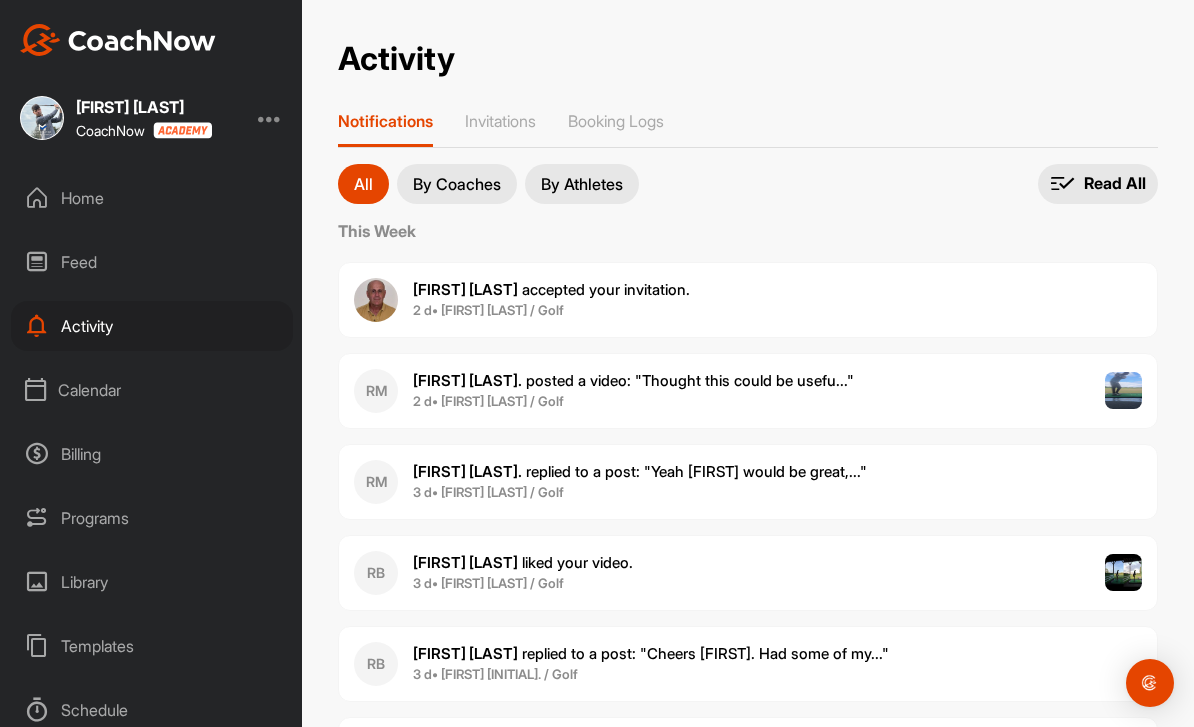 scroll, scrollTop: 10, scrollLeft: 0, axis: vertical 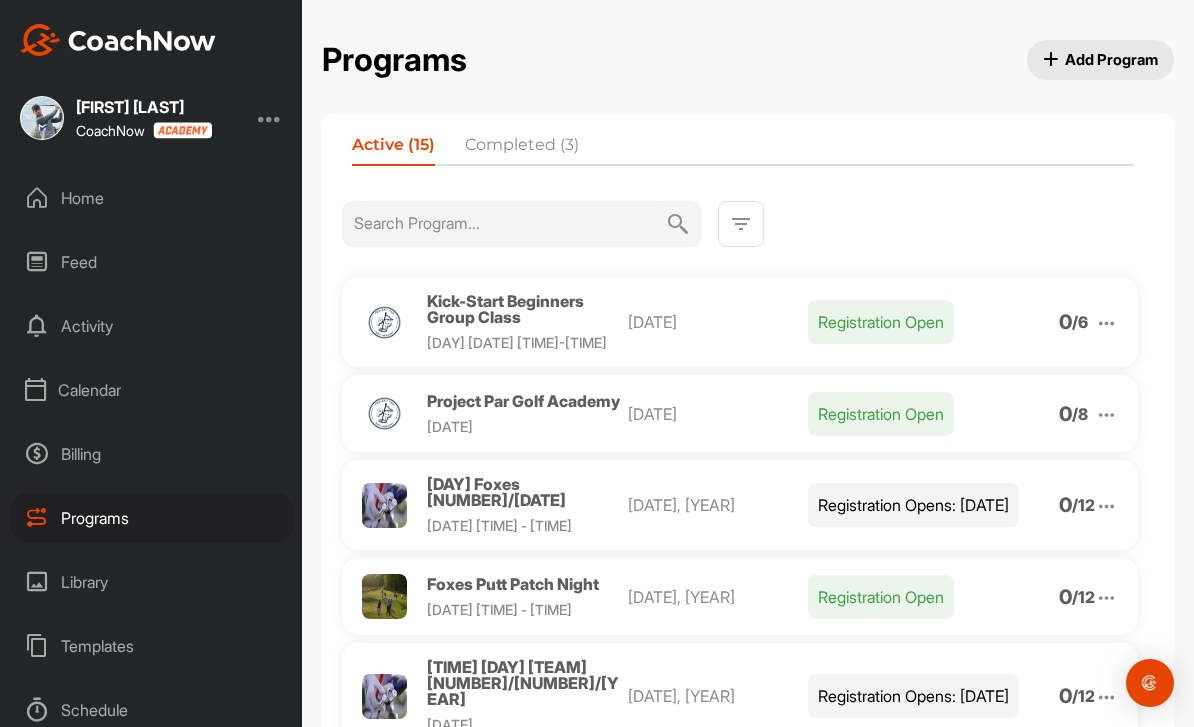 click on "Project Par Golf Academy" at bounding box center (523, 401) 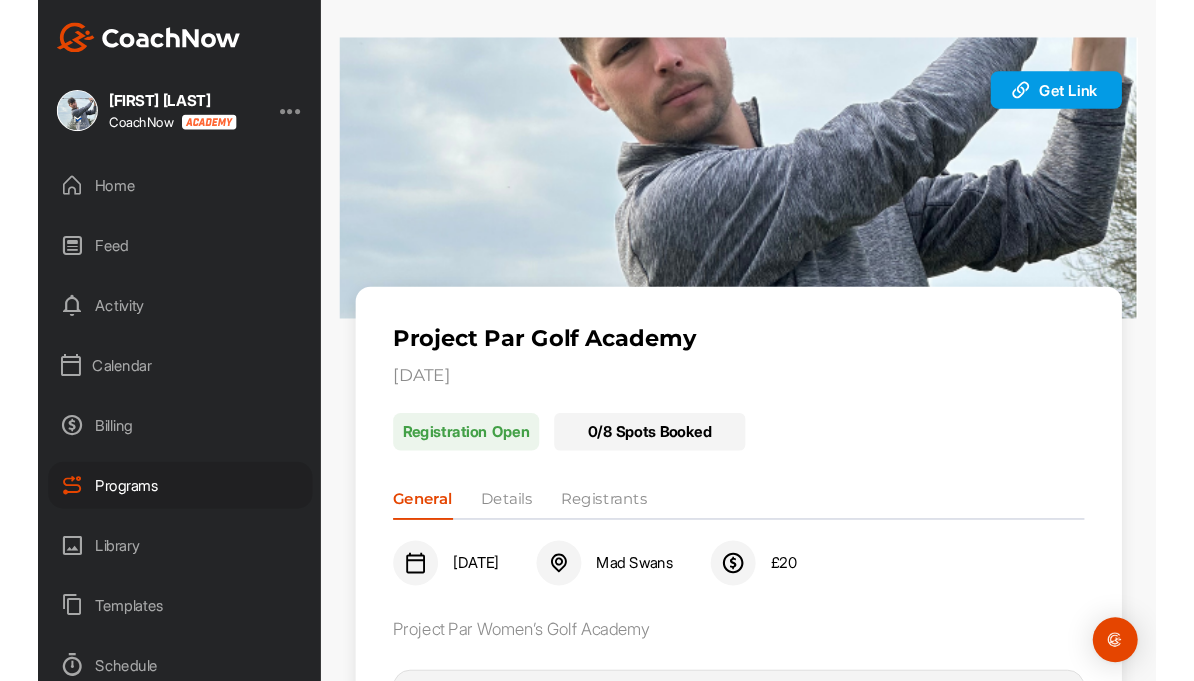 scroll, scrollTop: 0, scrollLeft: 0, axis: both 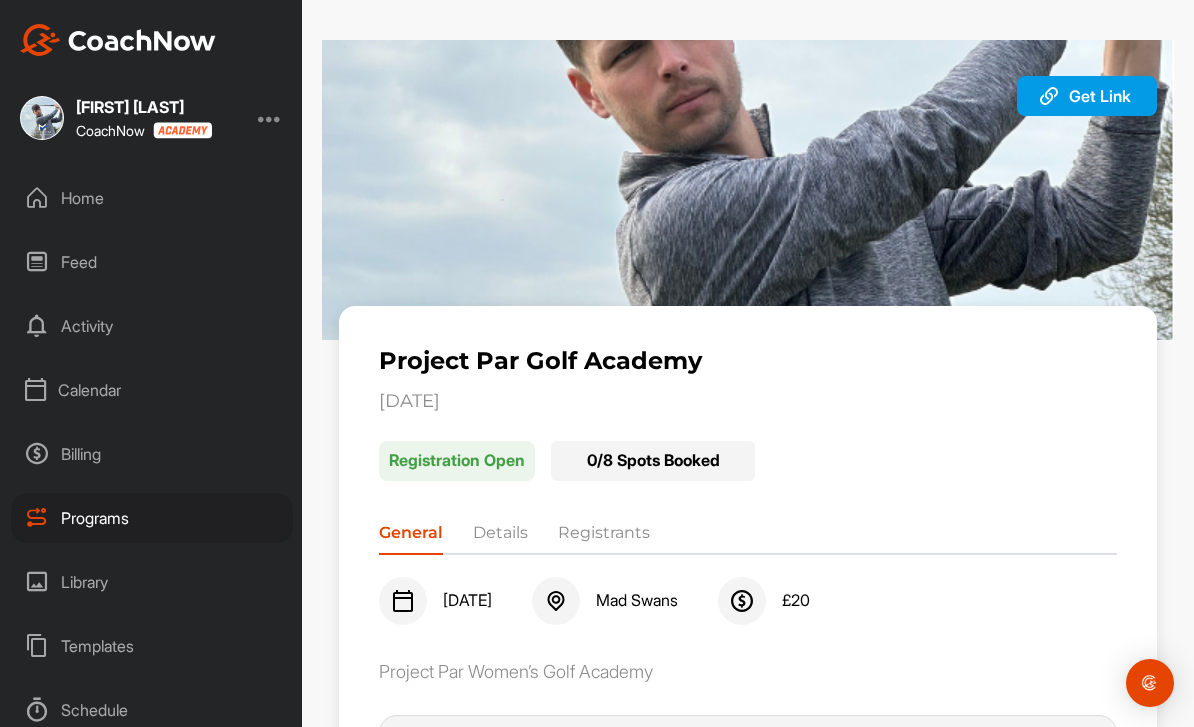 click on "Get Link Copy URL" at bounding box center [1087, 96] 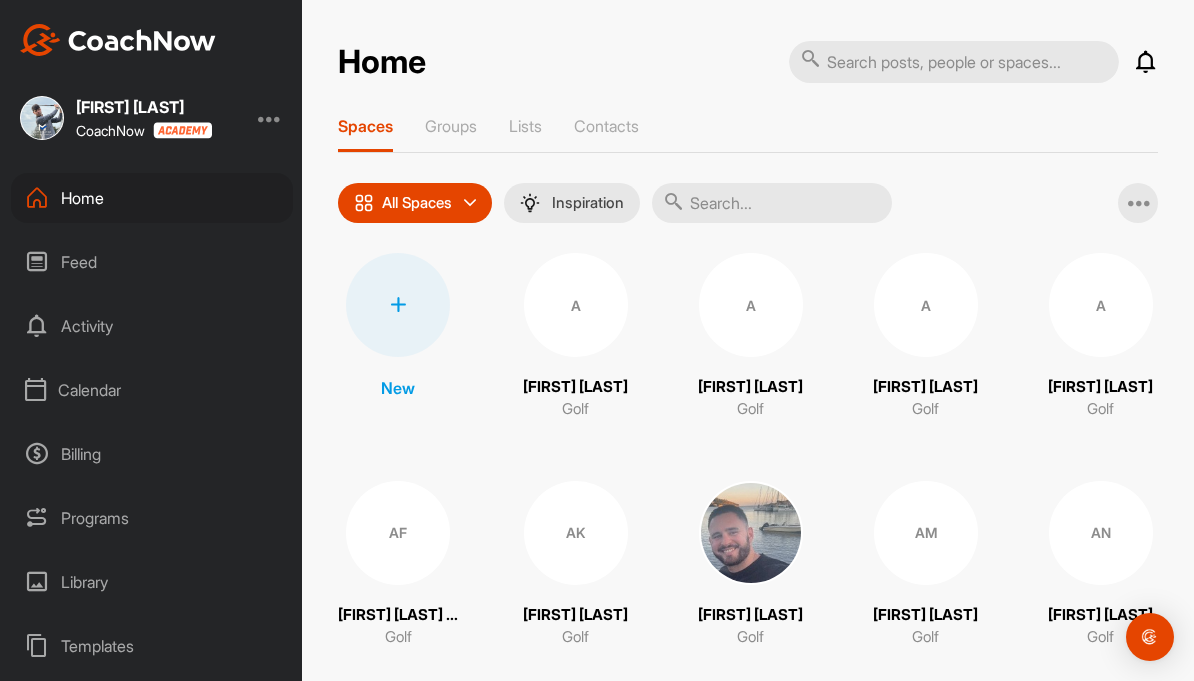 click on "Groups" at bounding box center (451, 134) 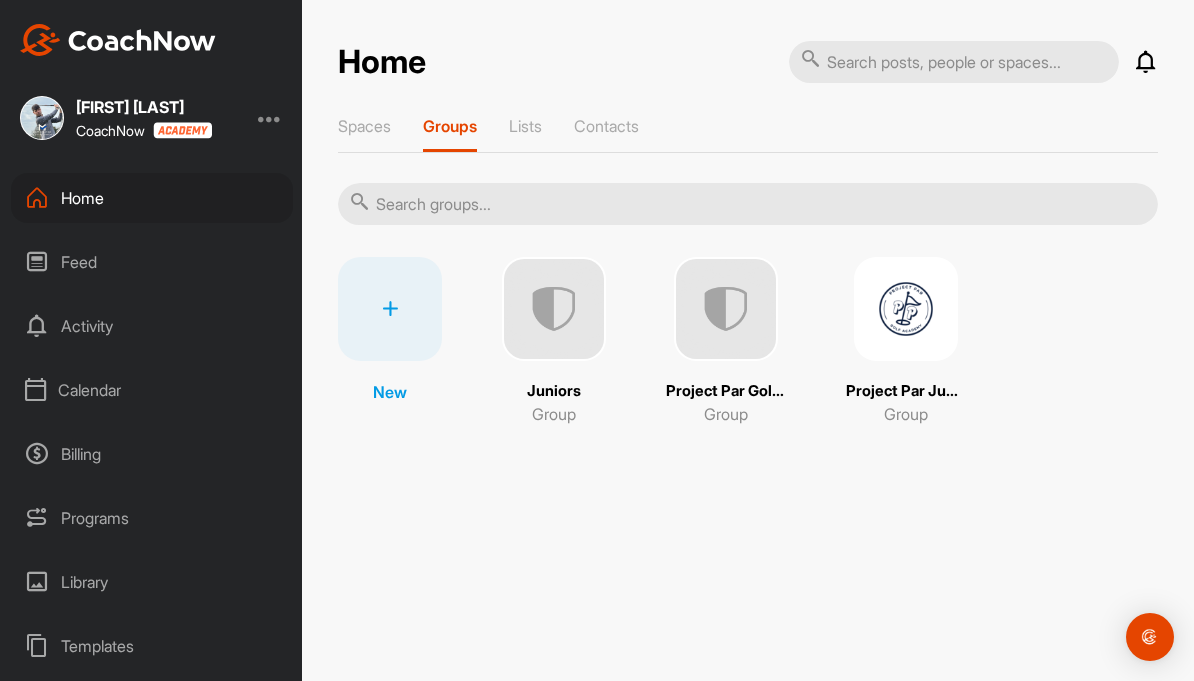 click at bounding box center (726, 309) 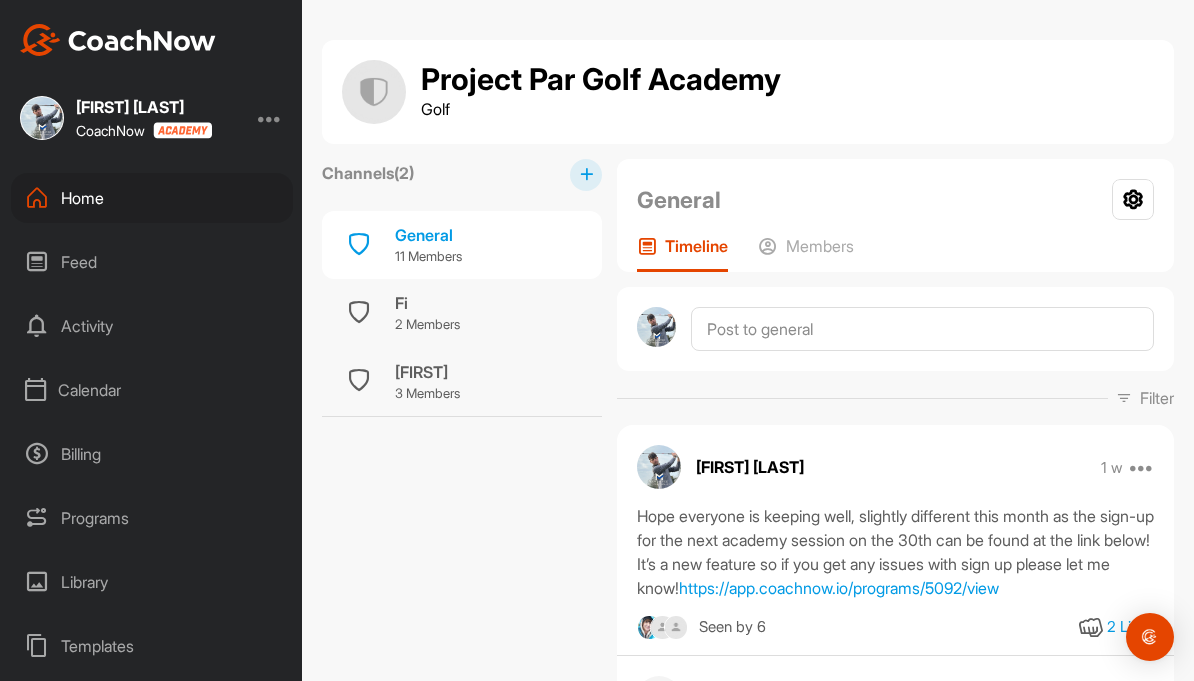 click on "3 Members" at bounding box center (427, 394) 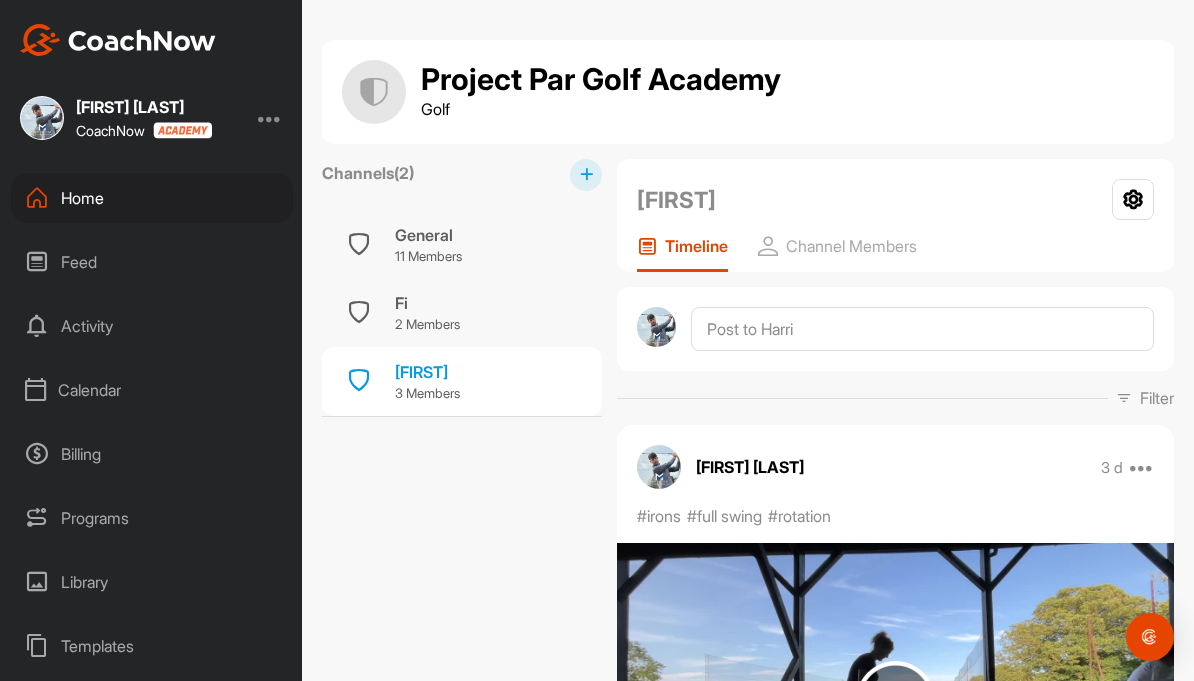 click on "Channel Members" at bounding box center (851, 246) 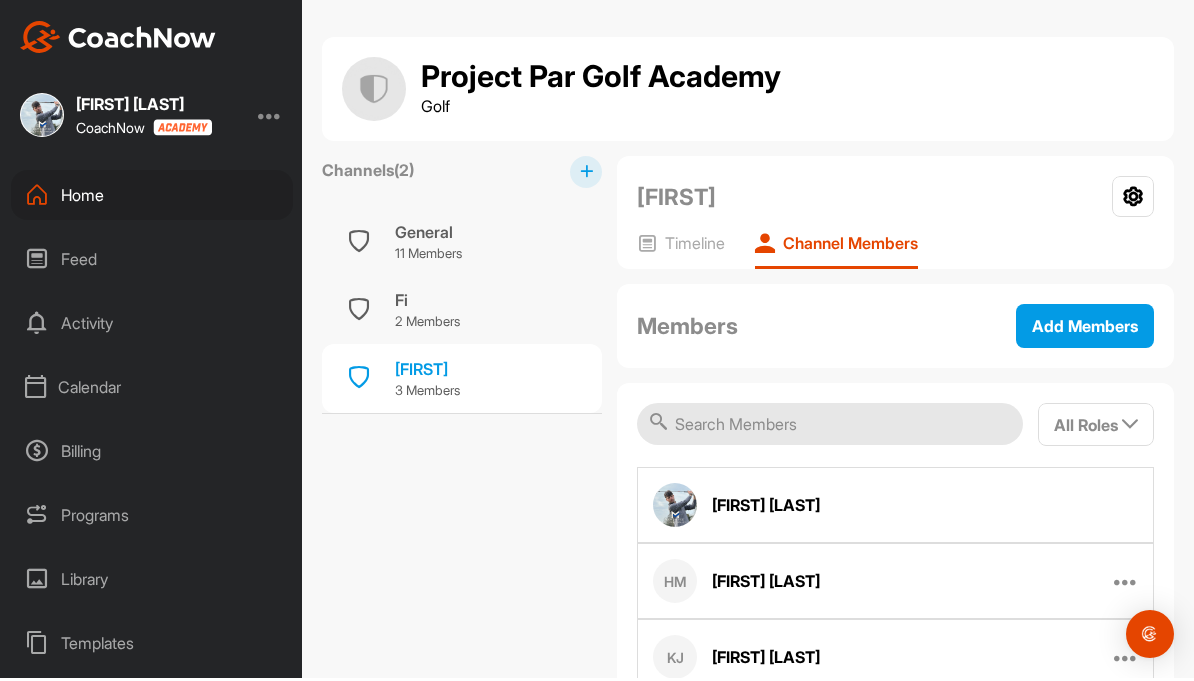 scroll, scrollTop: 0, scrollLeft: 0, axis: both 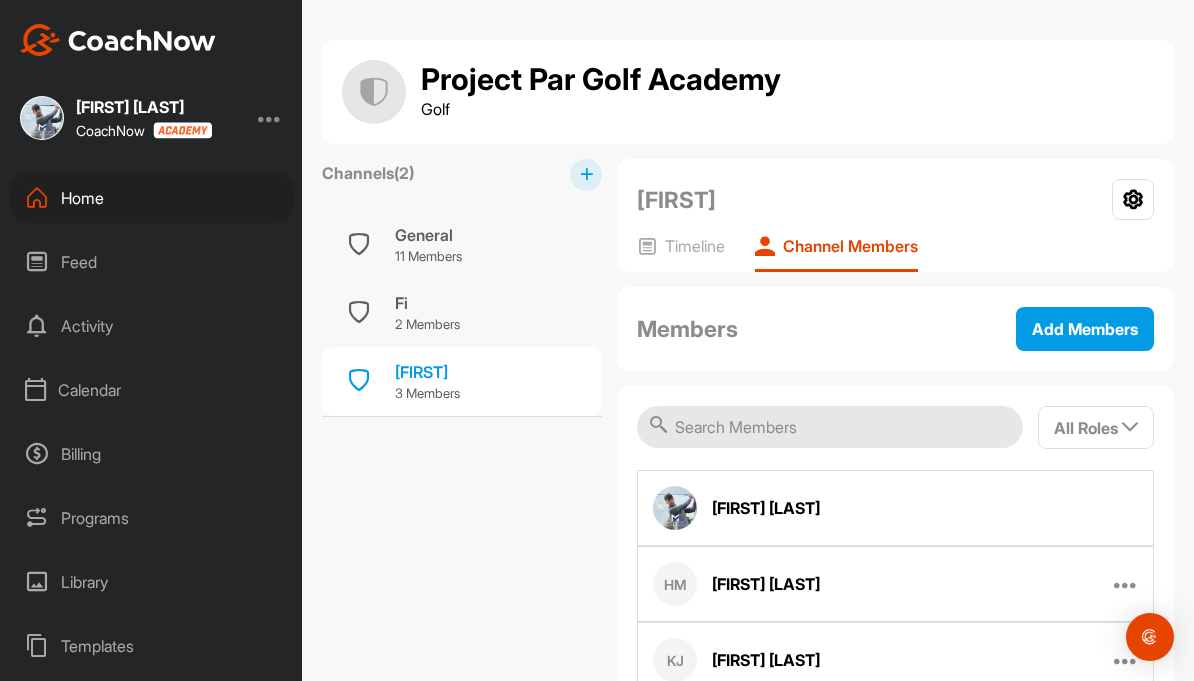 click on "Timeline" at bounding box center [695, 246] 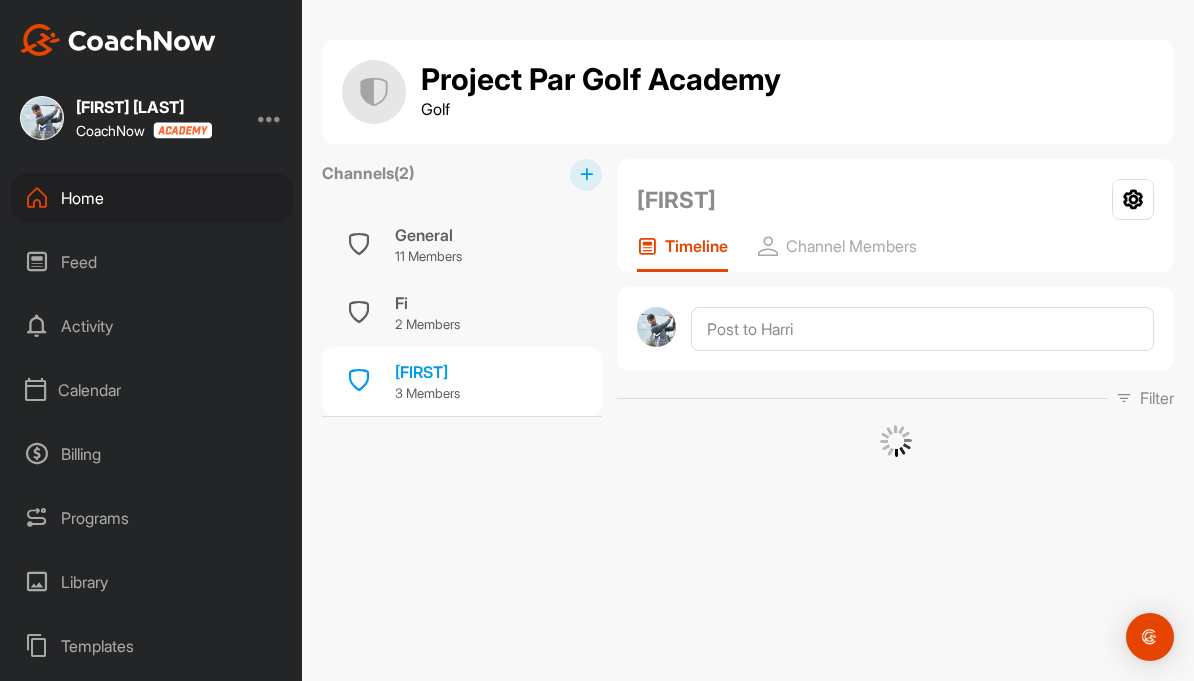 click on "2 Members" at bounding box center (427, 325) 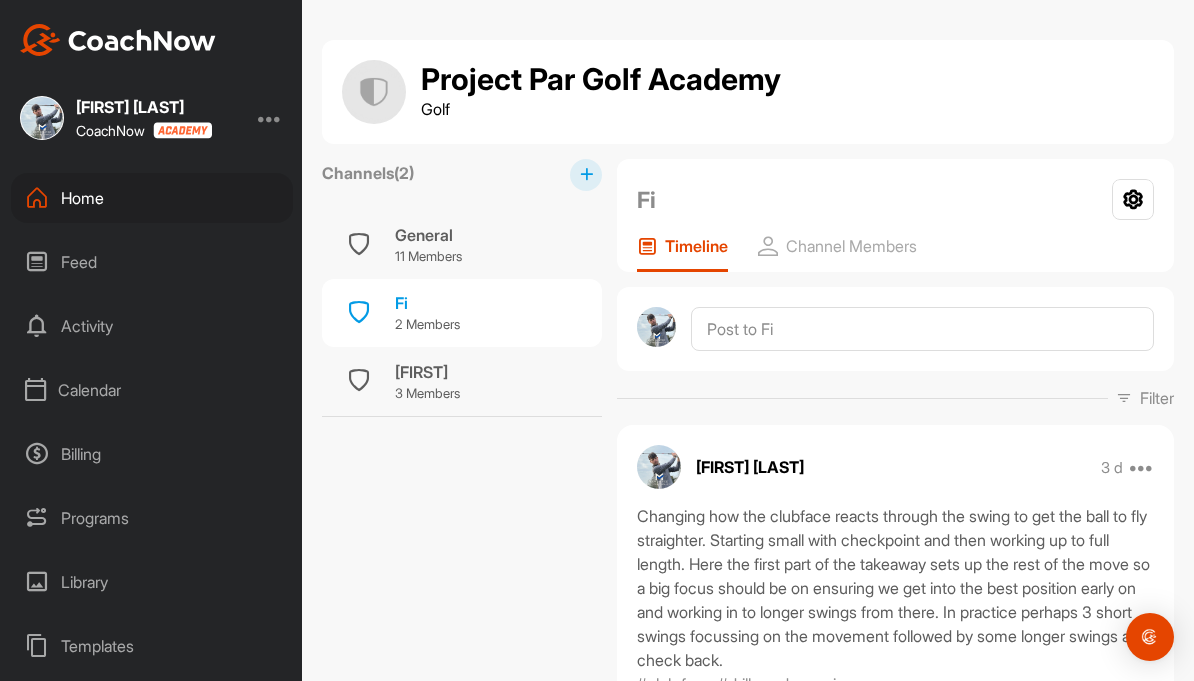 click on "Channel Members" at bounding box center [851, 246] 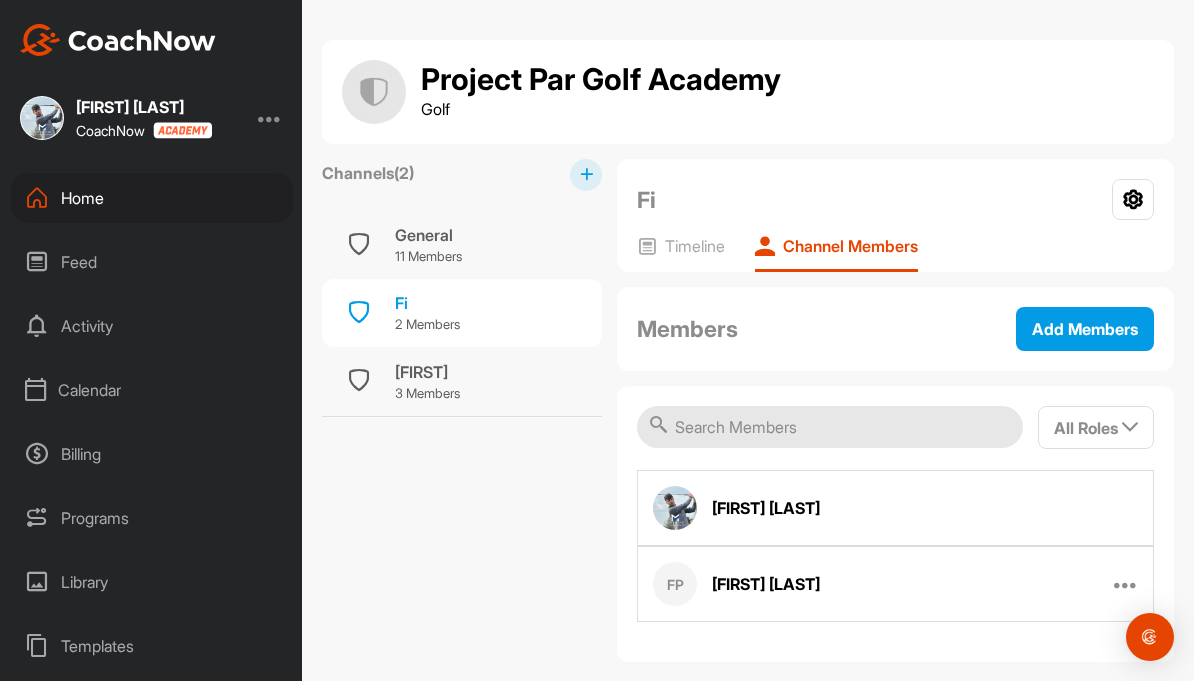 click on "Timeline" at bounding box center (695, 246) 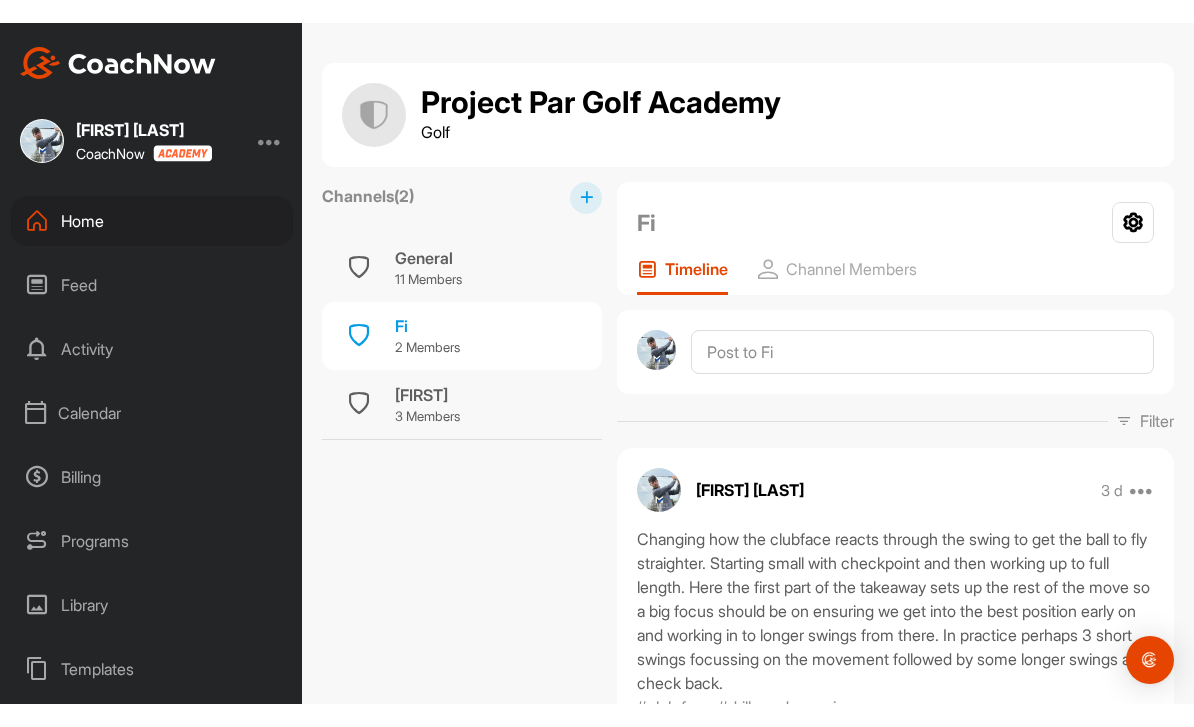 scroll, scrollTop: 0, scrollLeft: 0, axis: both 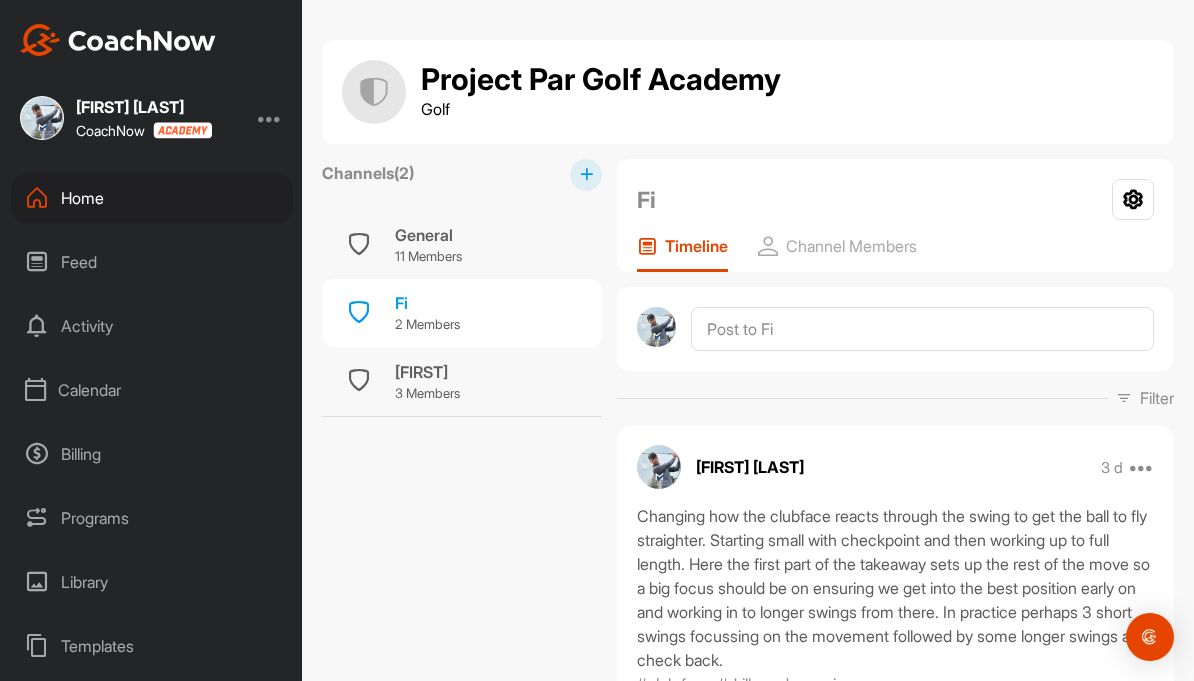 click on "General" at bounding box center [428, 235] 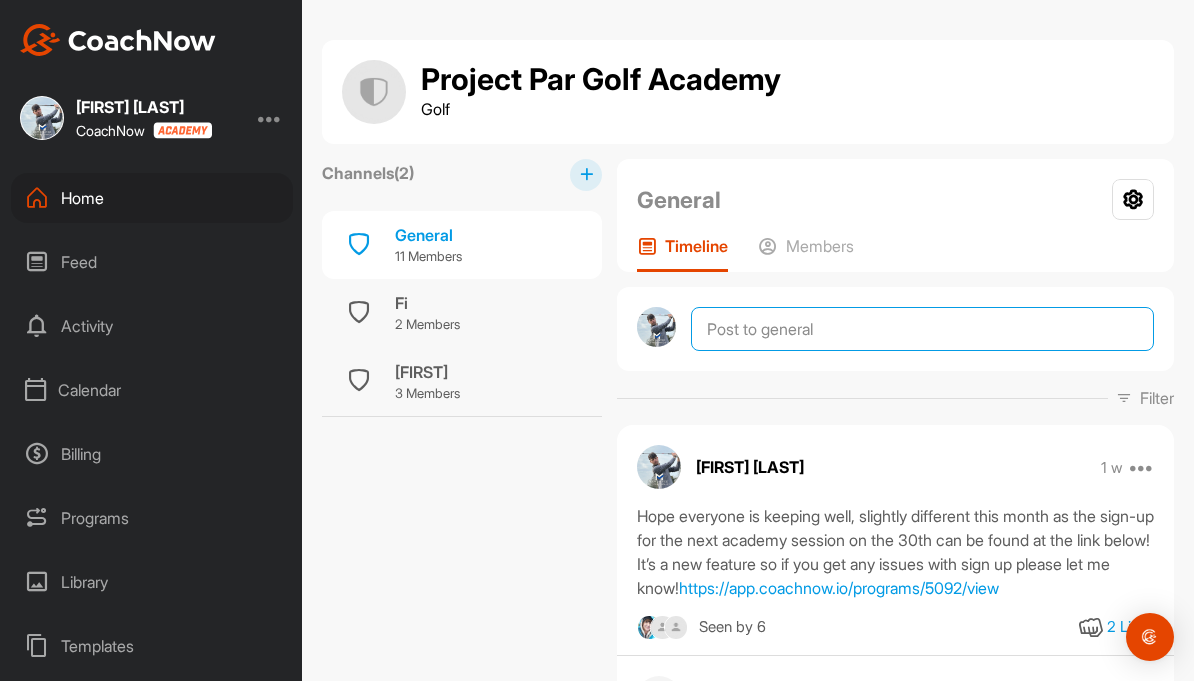 click at bounding box center (922, 329) 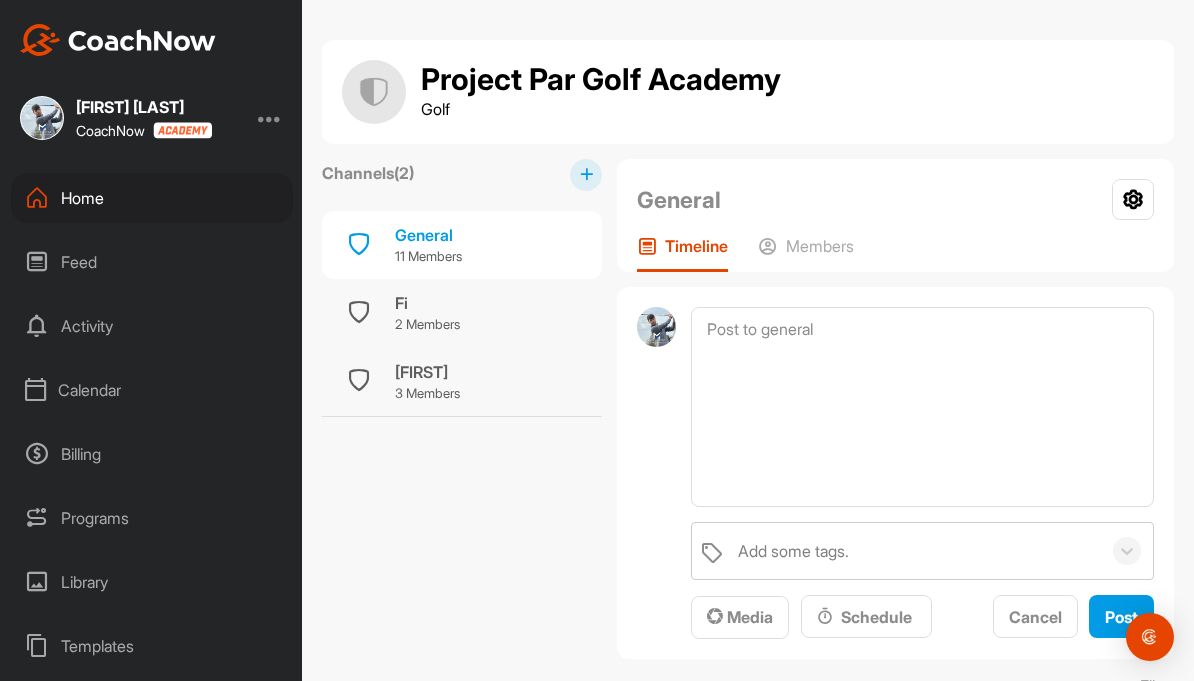 click on "Programs" at bounding box center [152, 518] 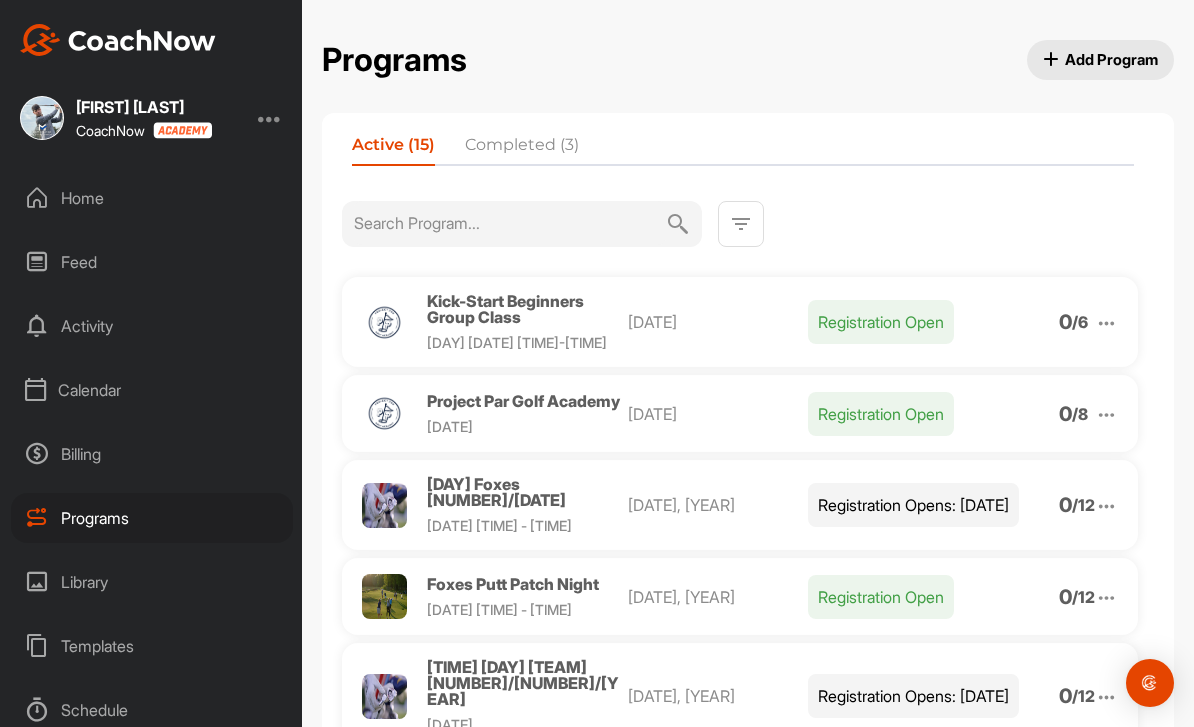 click on "[DATE]" at bounding box center (718, 414) 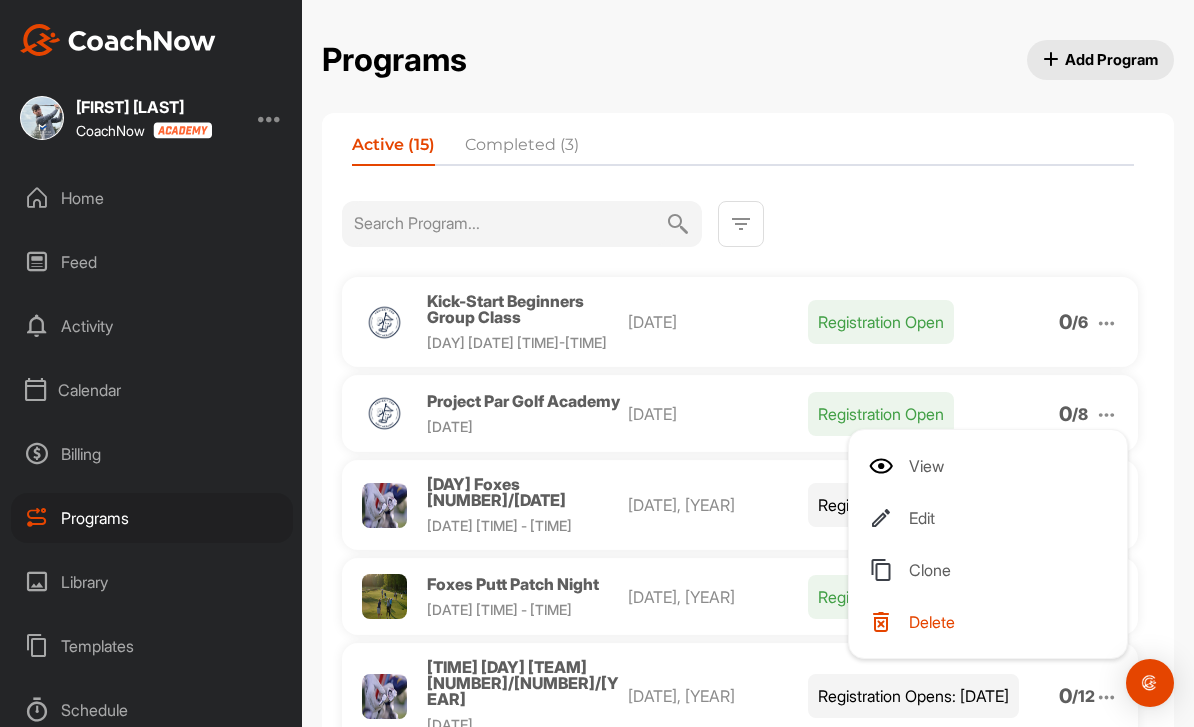 click on "Edit" at bounding box center (992, 518) 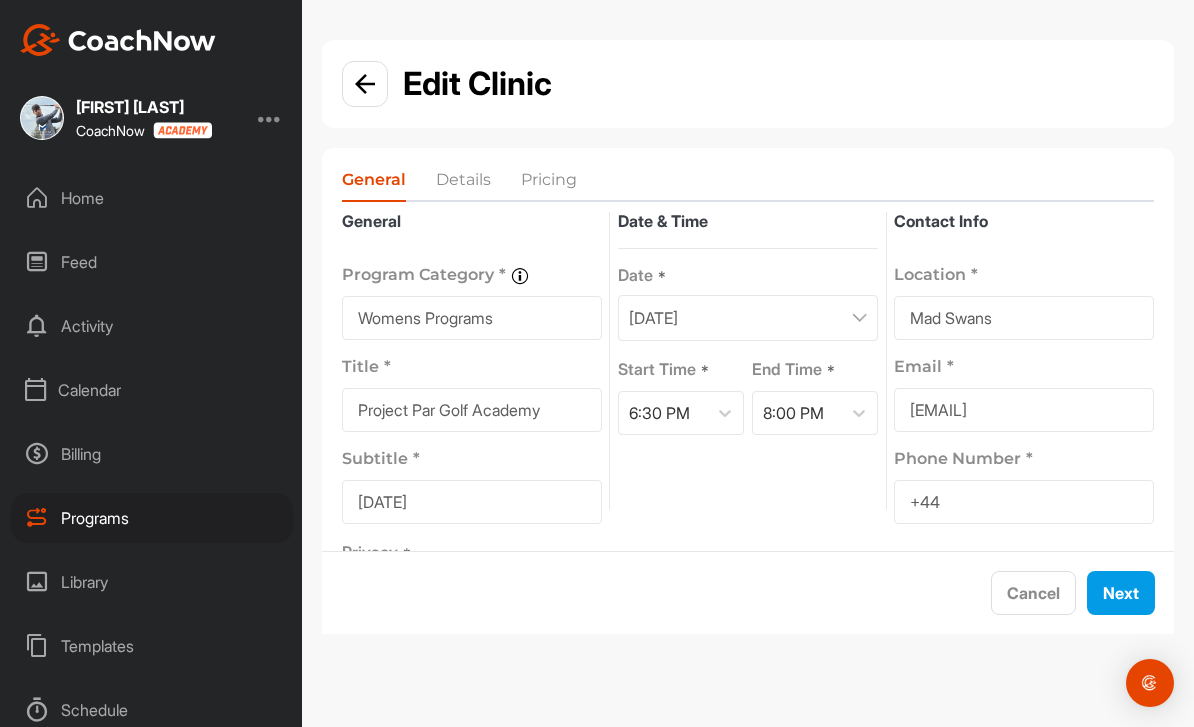 scroll, scrollTop: 19, scrollLeft: 0, axis: vertical 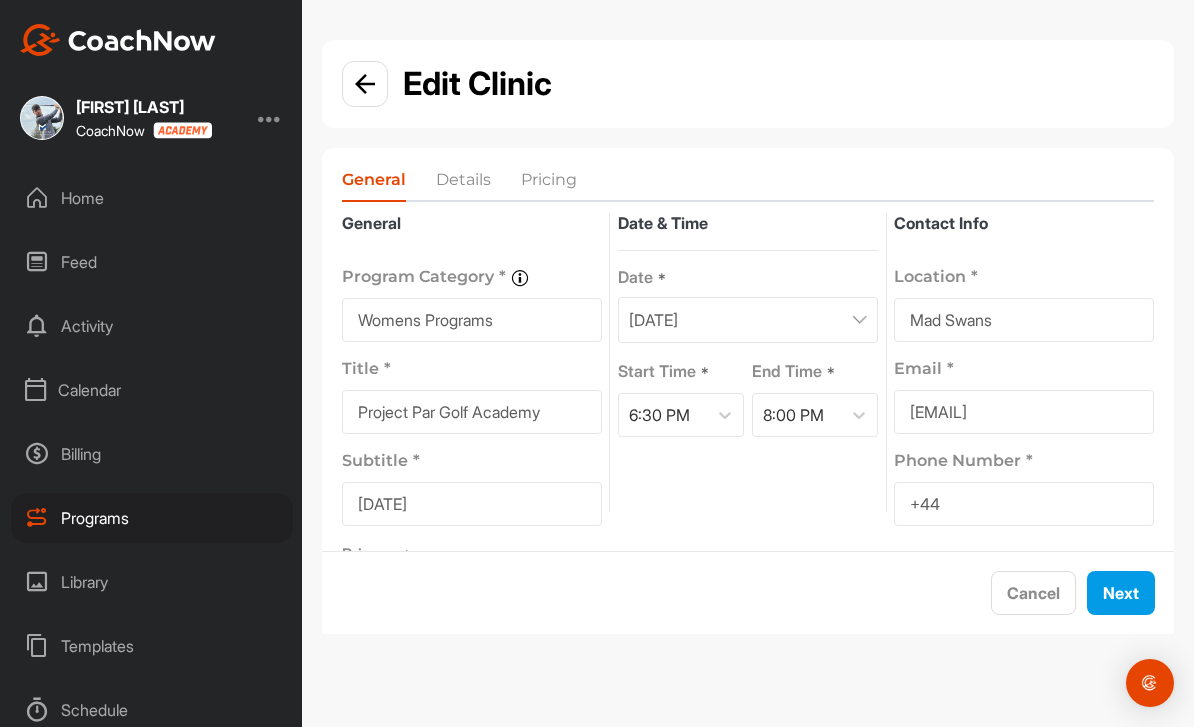 click on "Next" at bounding box center [1121, 593] 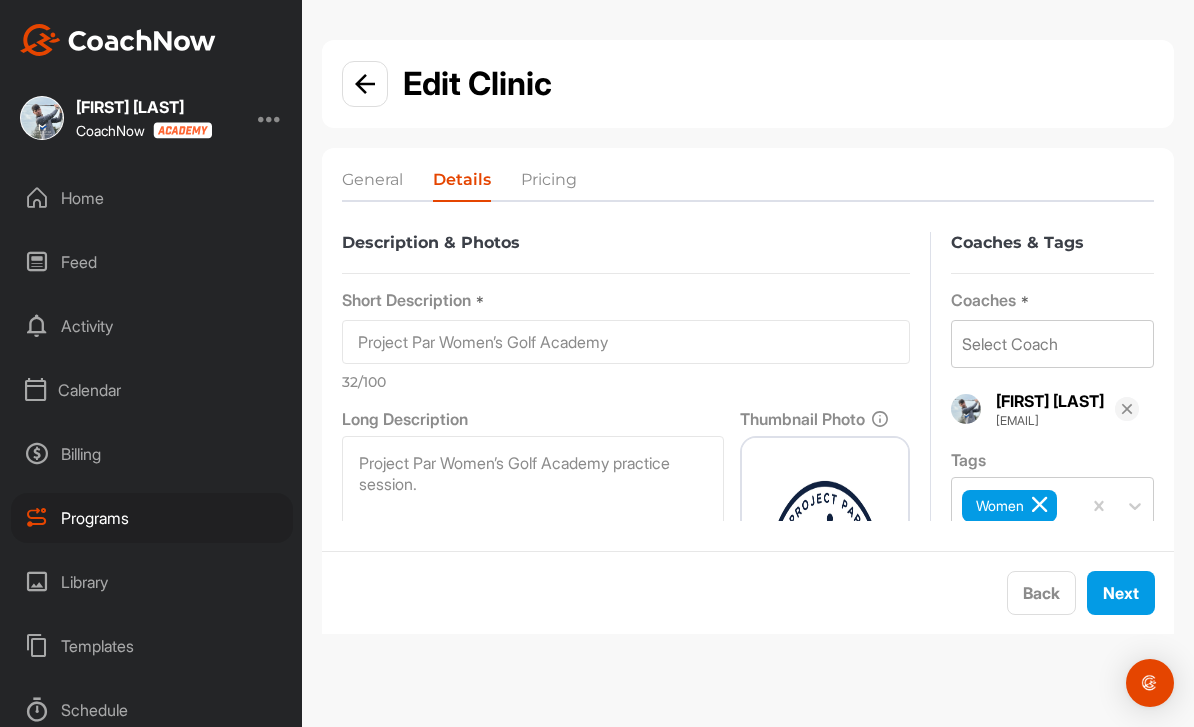click on "Next" at bounding box center (1121, 593) 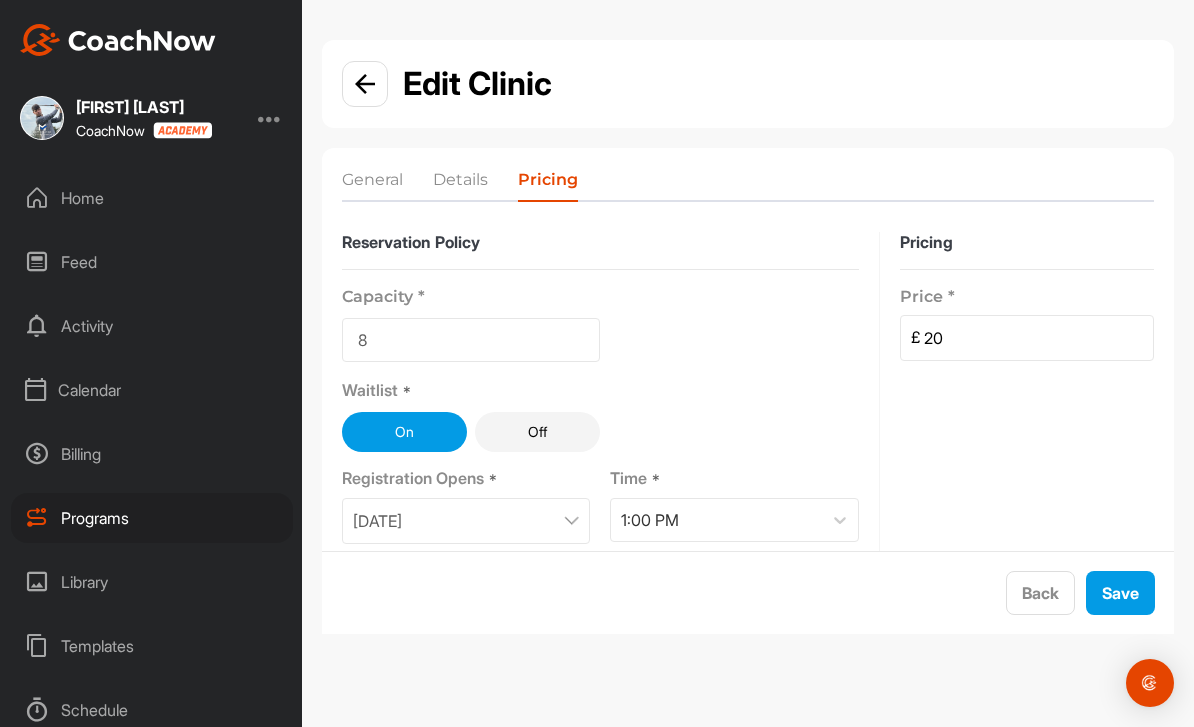 scroll, scrollTop: 0, scrollLeft: 0, axis: both 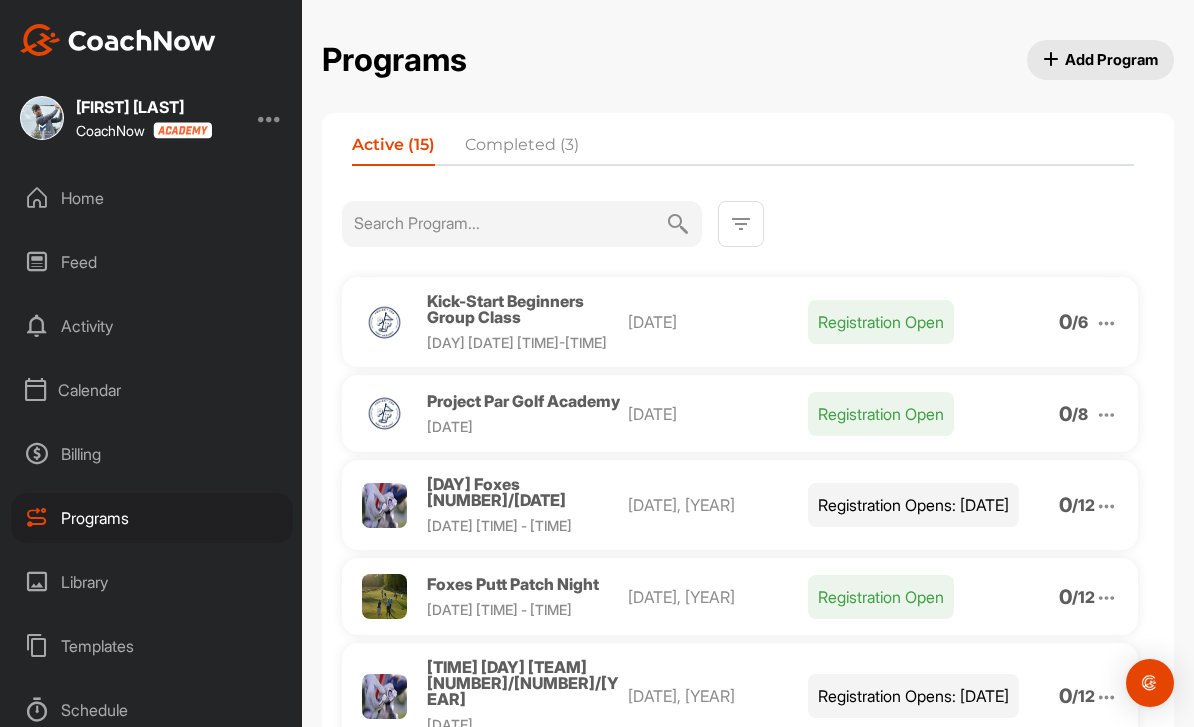 click at bounding box center (1106, 323) 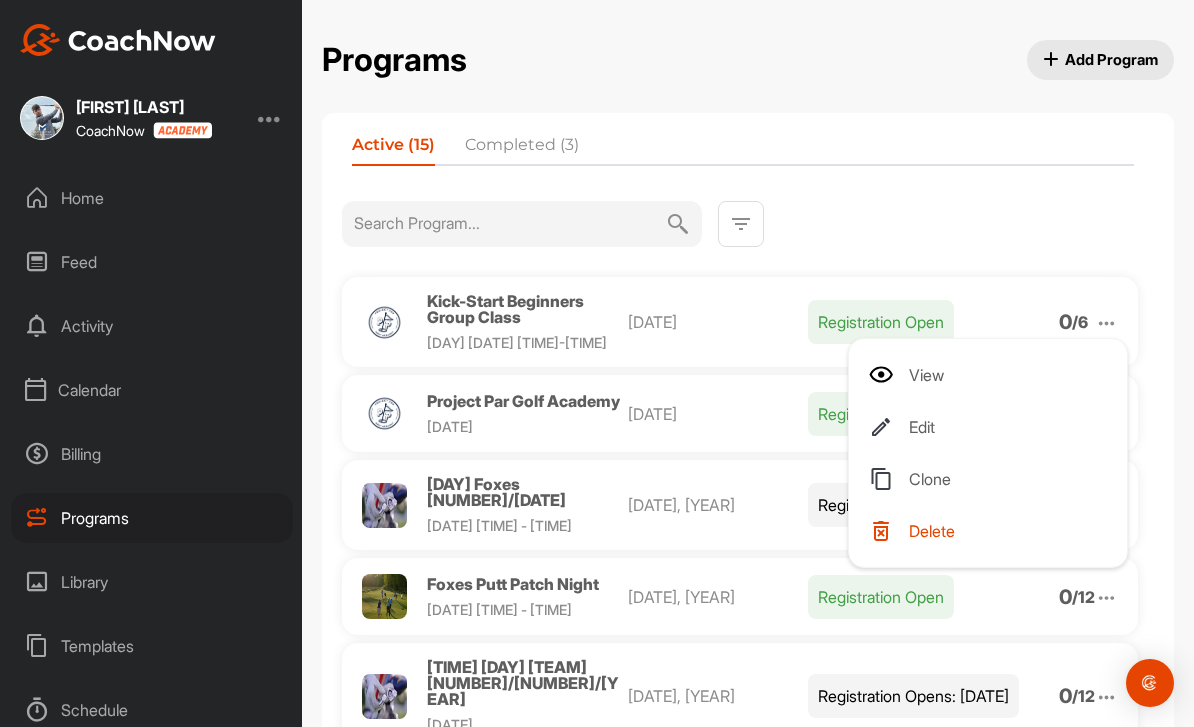 click on "Edit" at bounding box center (992, 427) 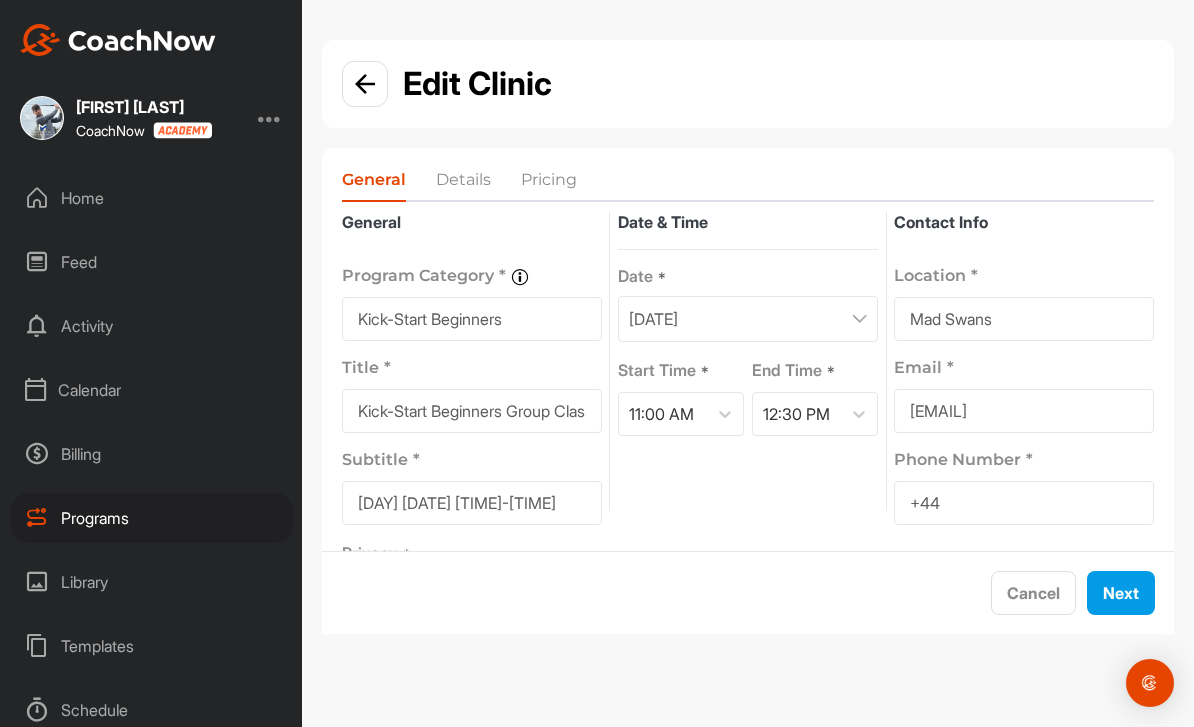 scroll, scrollTop: 19, scrollLeft: 0, axis: vertical 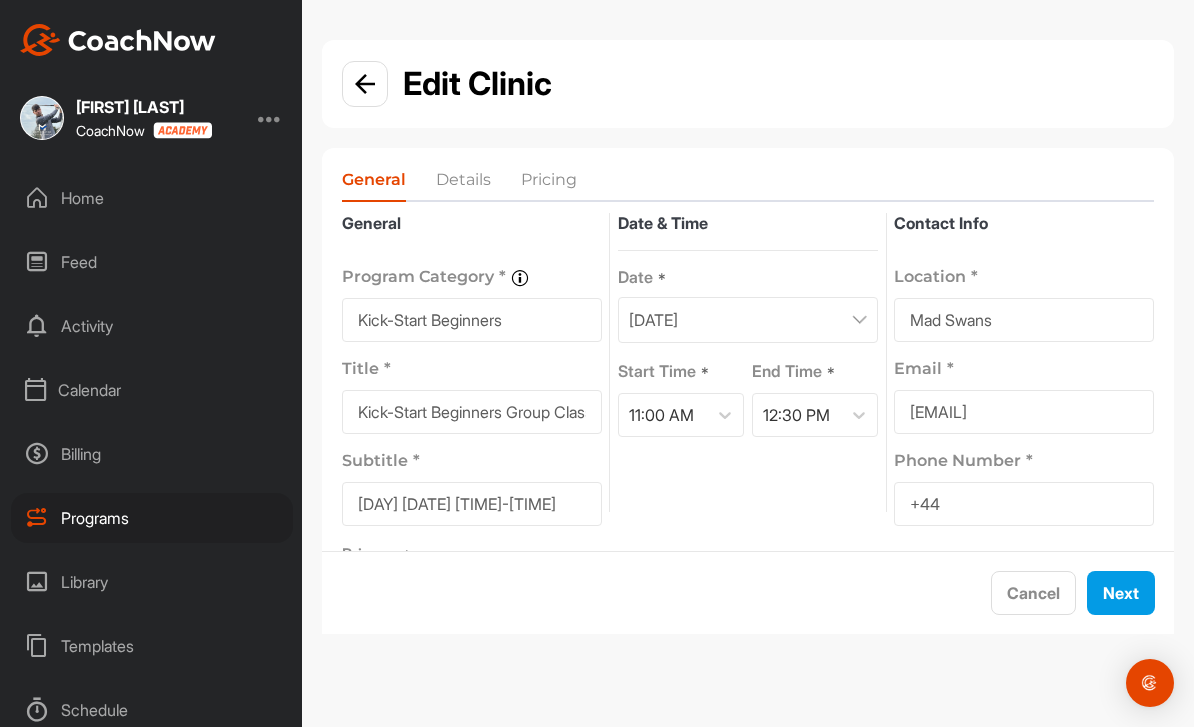 click at bounding box center [365, 84] 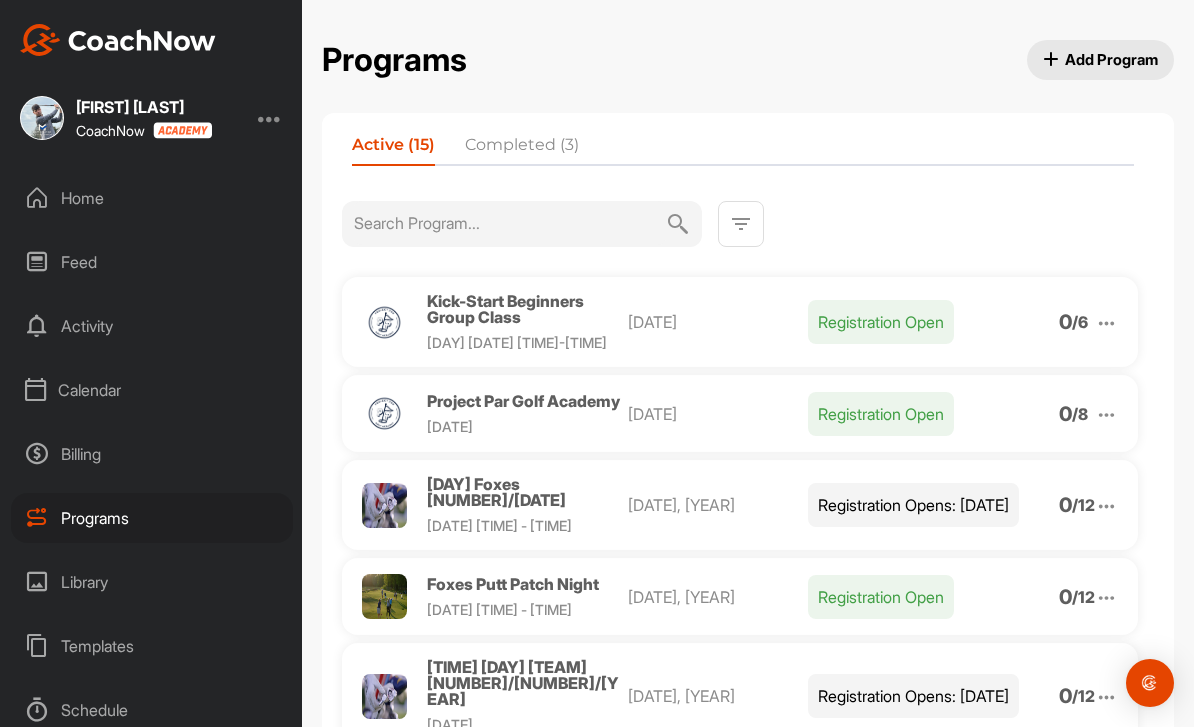 click at bounding box center (1106, 415) 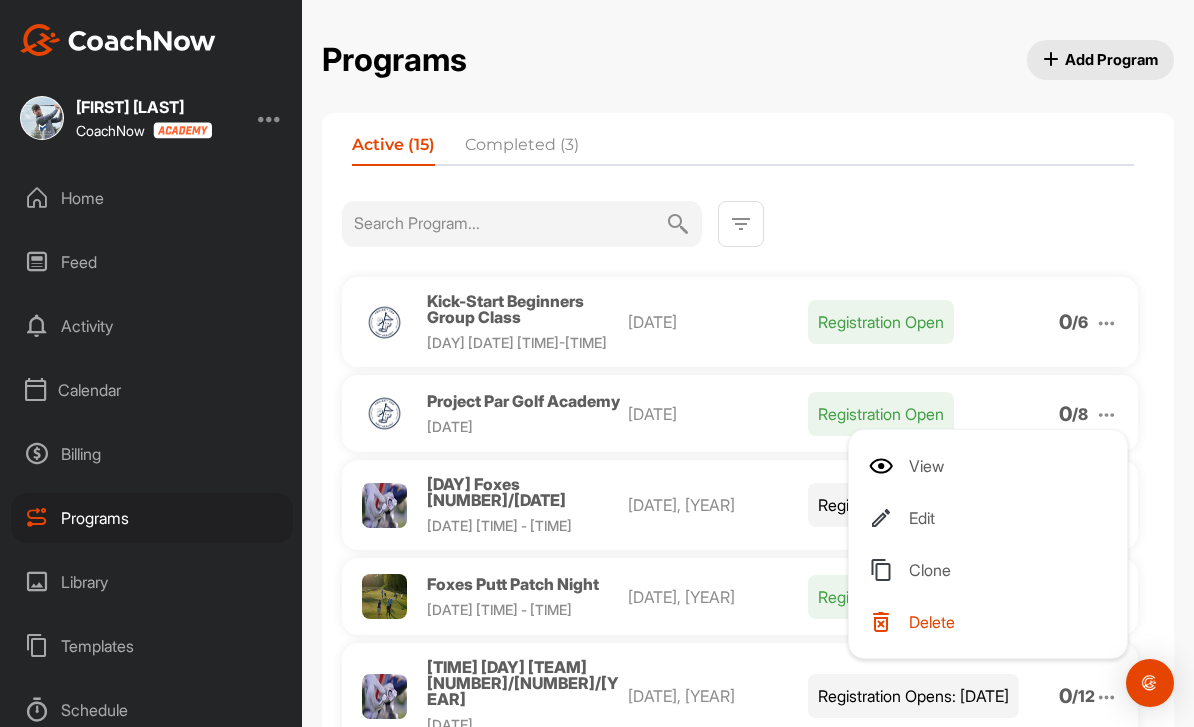 click on "Edit" at bounding box center [992, 518] 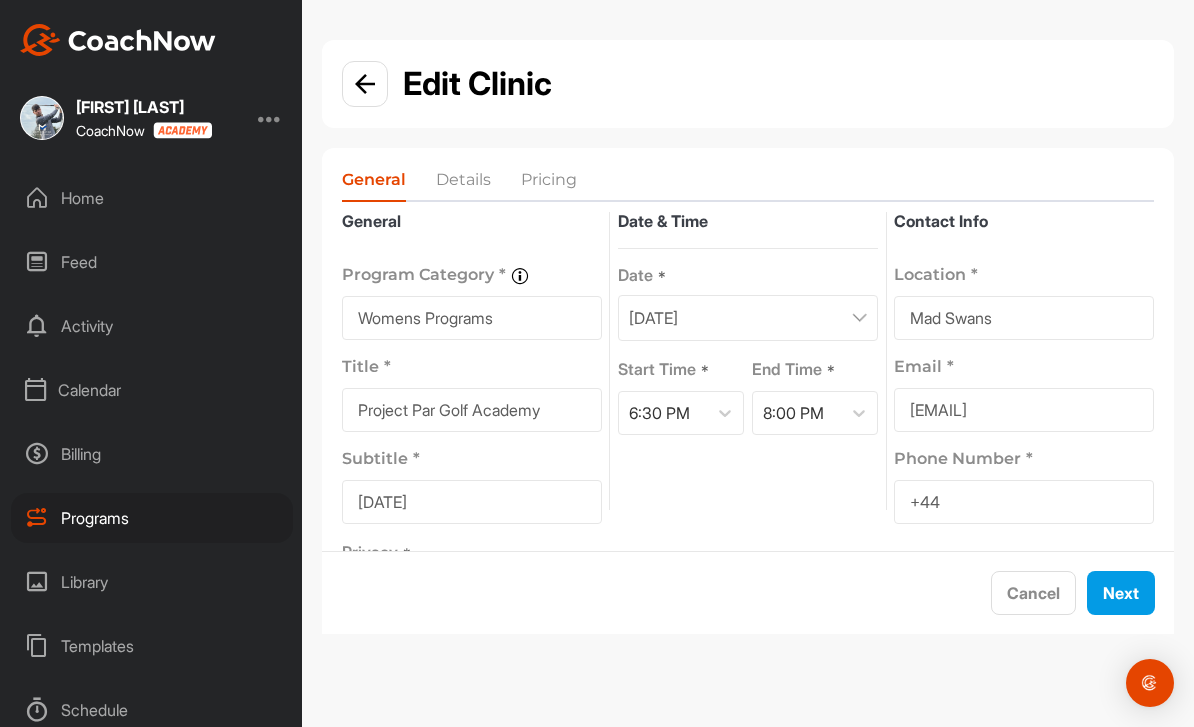 scroll, scrollTop: 19, scrollLeft: 0, axis: vertical 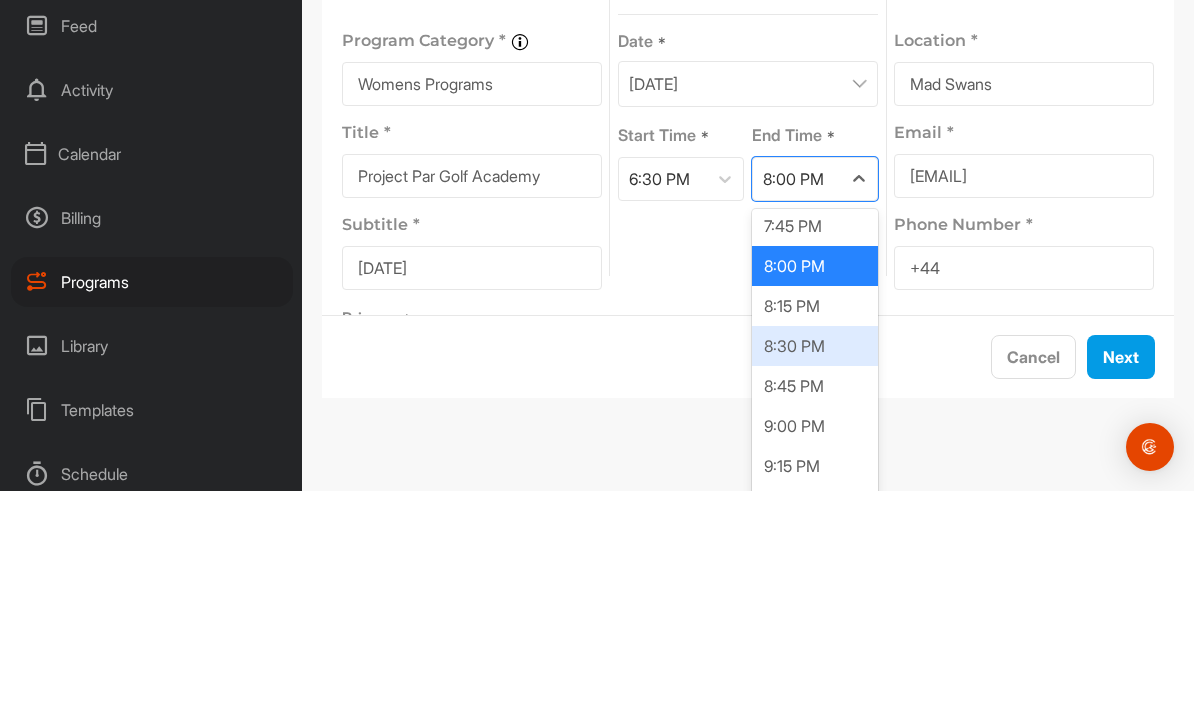 click on "8:30 PM" at bounding box center [815, 582] 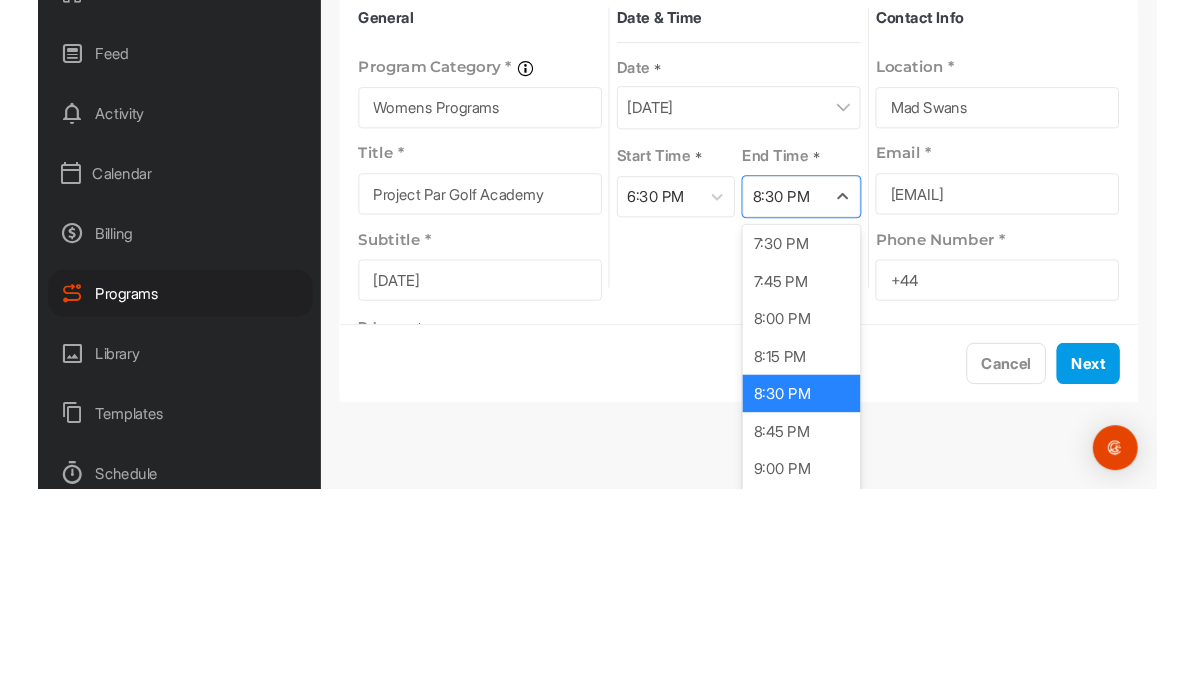 scroll, scrollTop: 129, scrollLeft: 0, axis: vertical 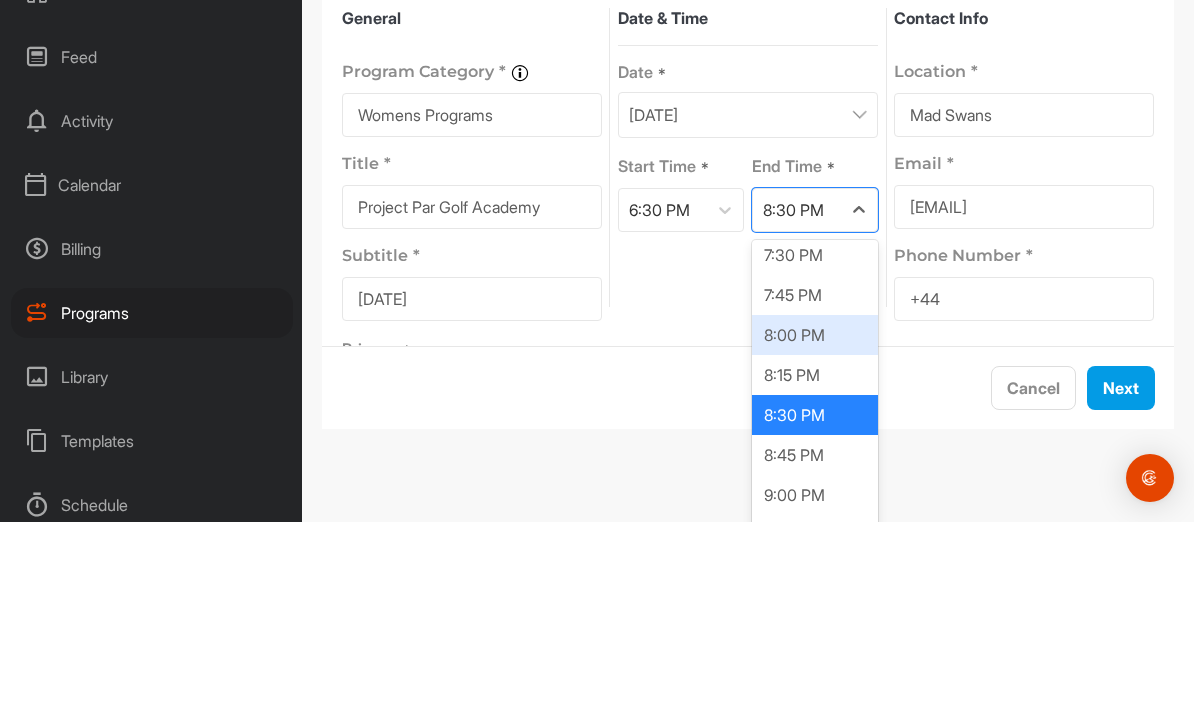 click on "8:00 PM" at bounding box center [815, 540] 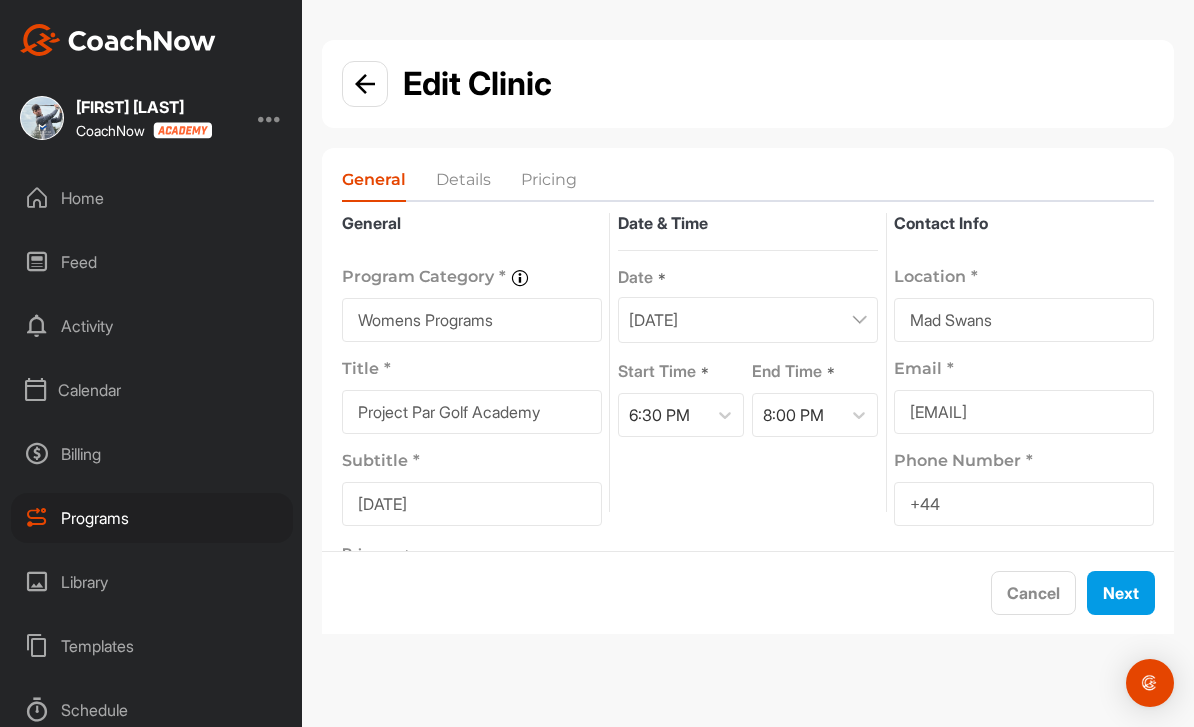 click on "Next" at bounding box center [1121, 593] 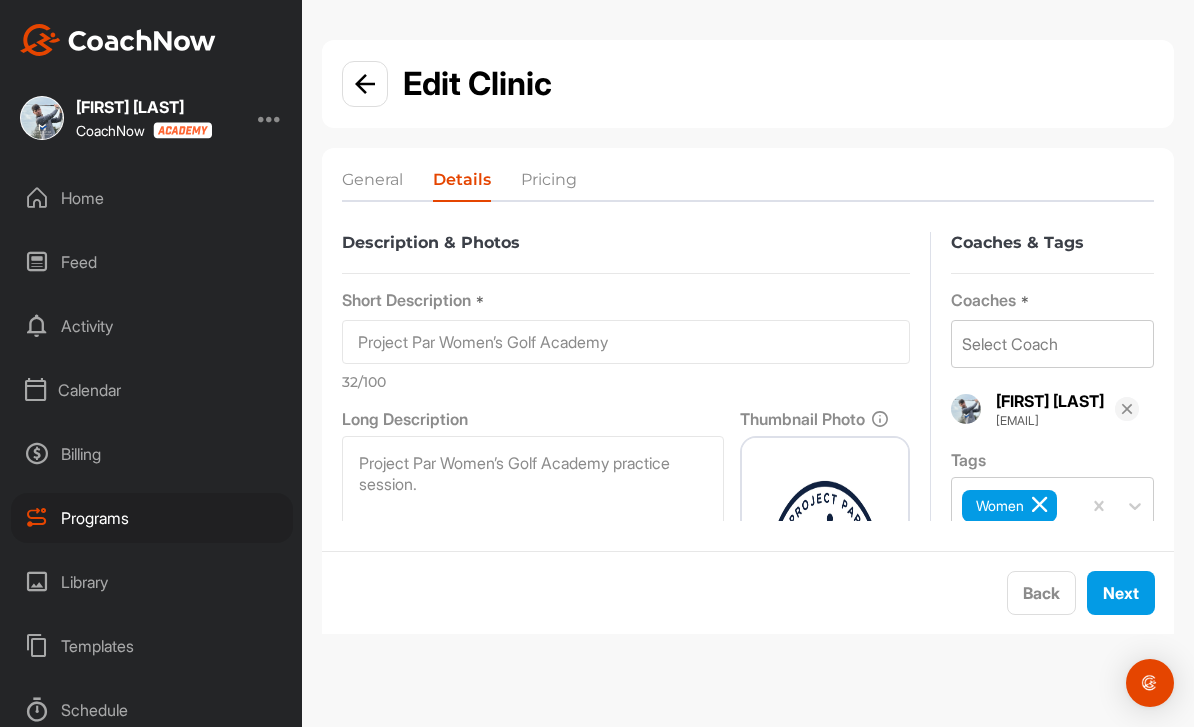 click on "General" at bounding box center [372, 184] 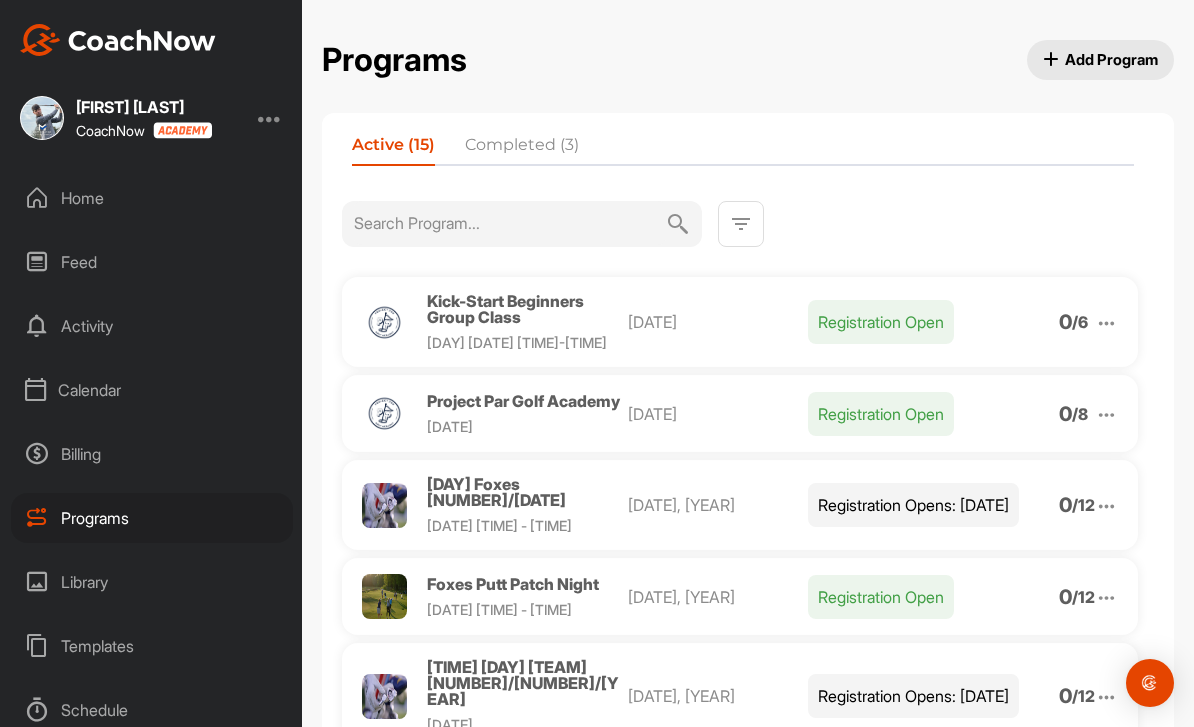 click on "Home" at bounding box center [152, 198] 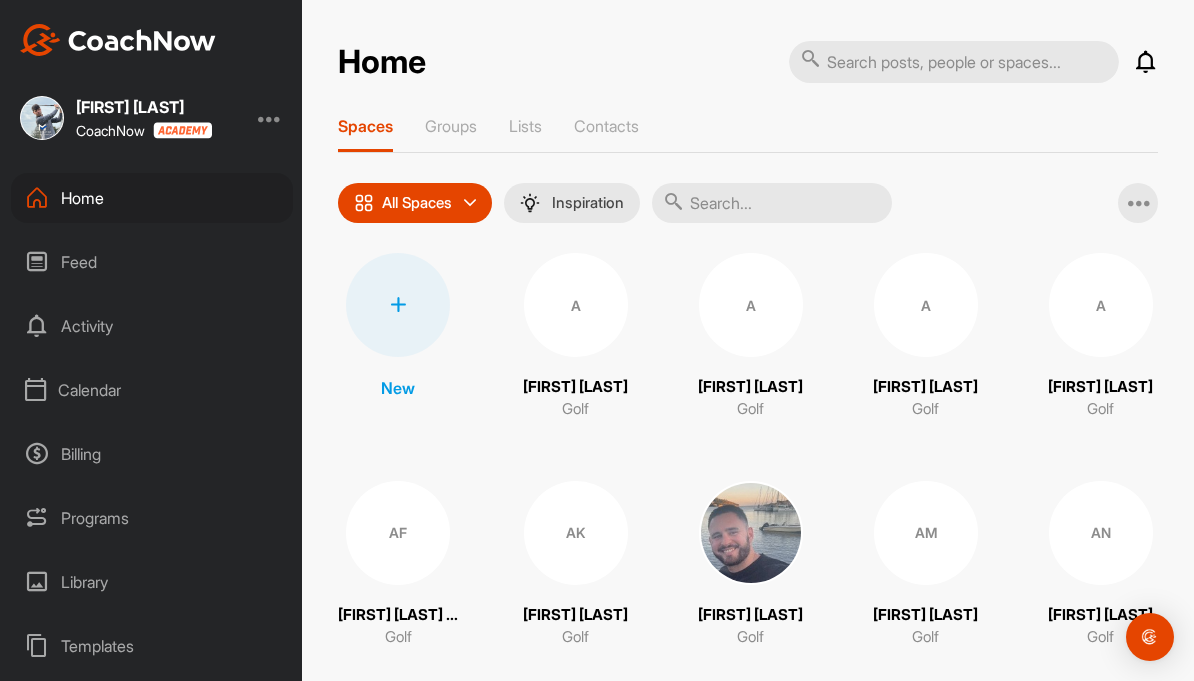 click on "Groups" at bounding box center (451, 126) 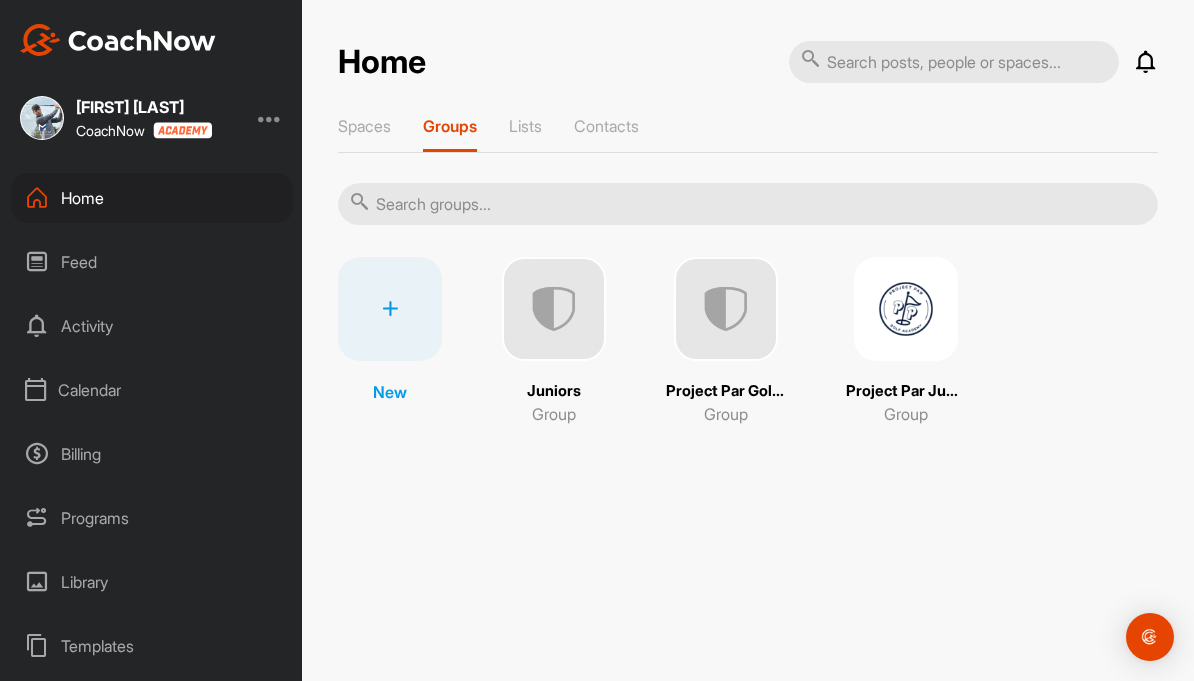 click at bounding box center [726, 309] 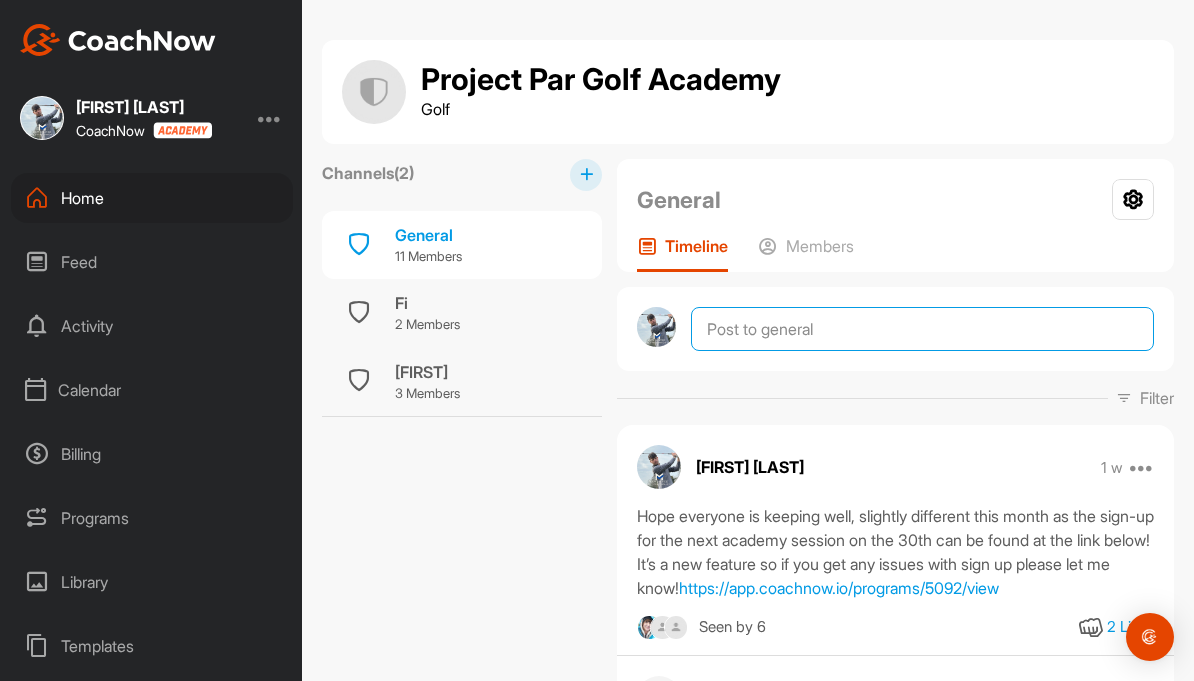 click at bounding box center (922, 329) 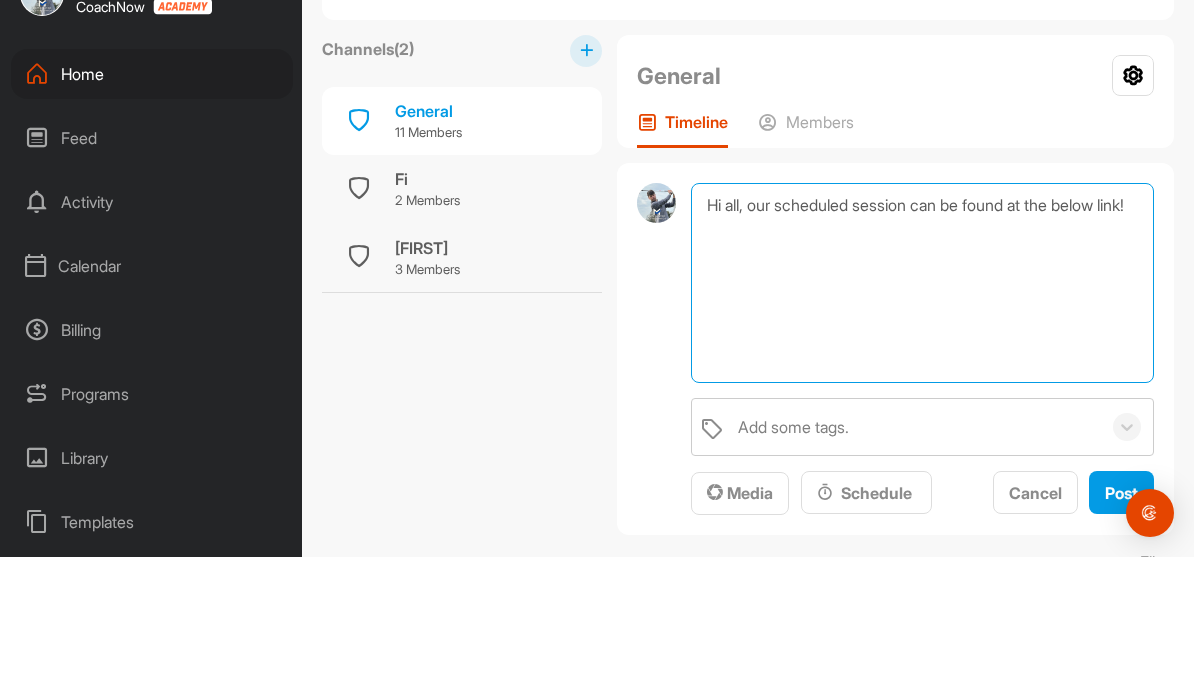 click on "Hi all, our scheduled session can be found at the below link!" at bounding box center [922, 407] 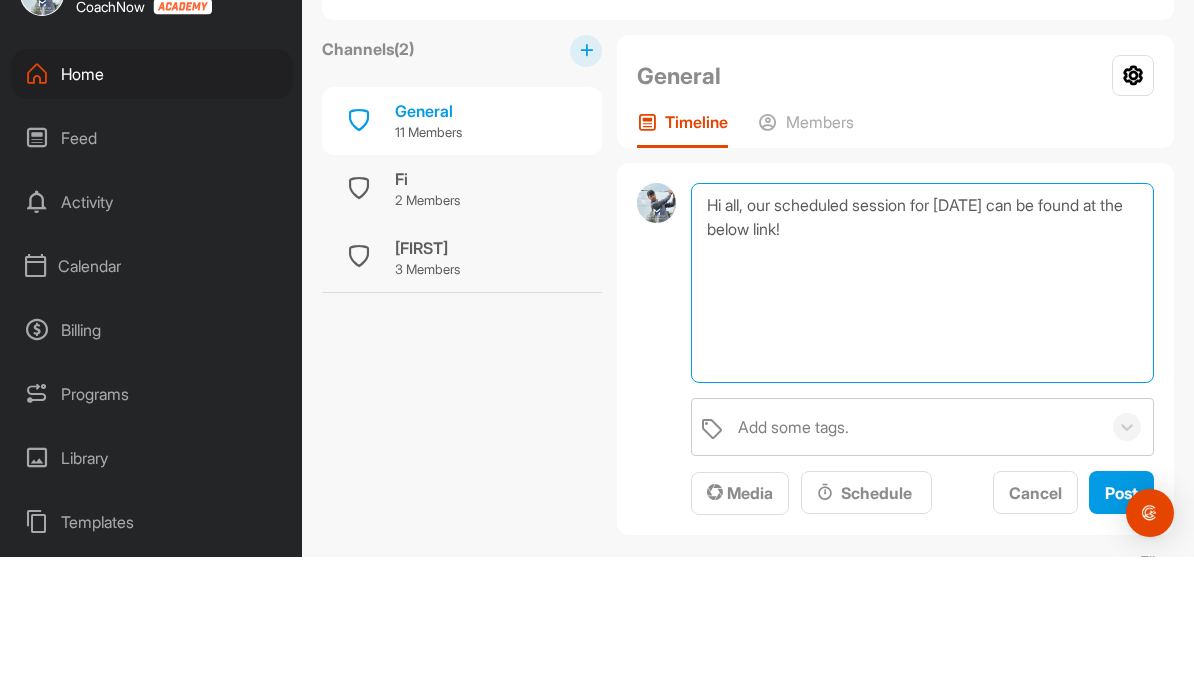 click on "Hi all, our scheduled session for [DATE] can be found at the below link!" at bounding box center (922, 407) 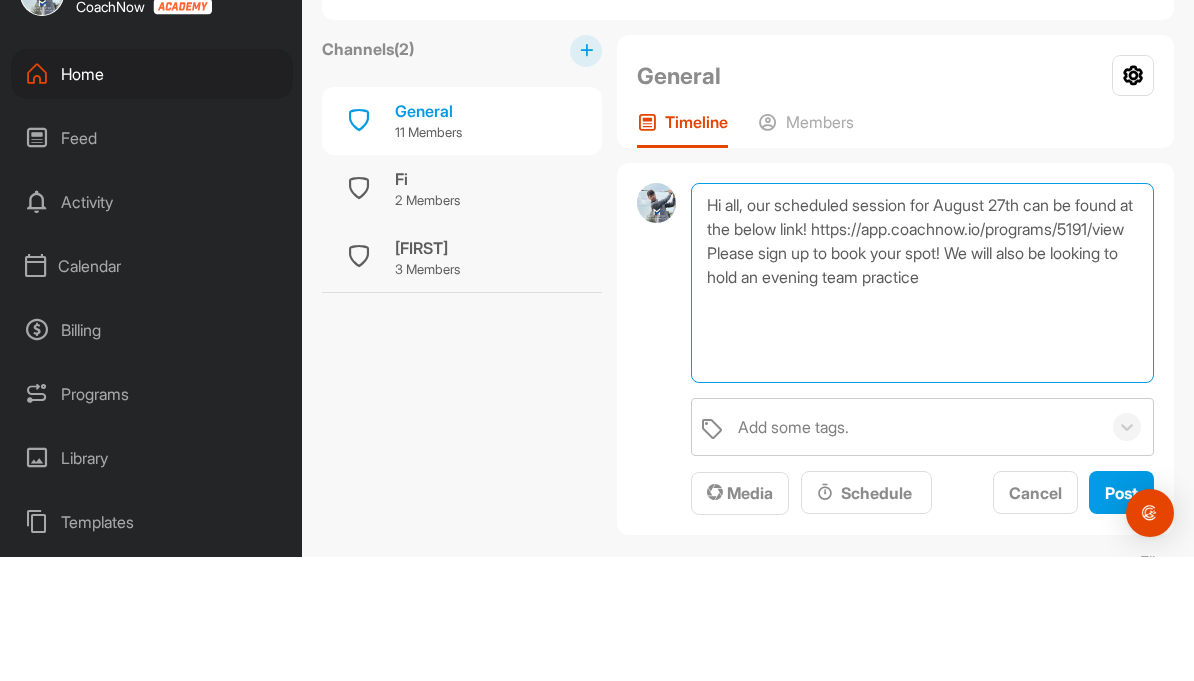 click on "Hi all, our scheduled session for August 27th can be found at the below link! https://app.coachnow.io/programs/5191/view Please sign up to book your spot! We will also be looking to hold an evening team practice" at bounding box center [922, 407] 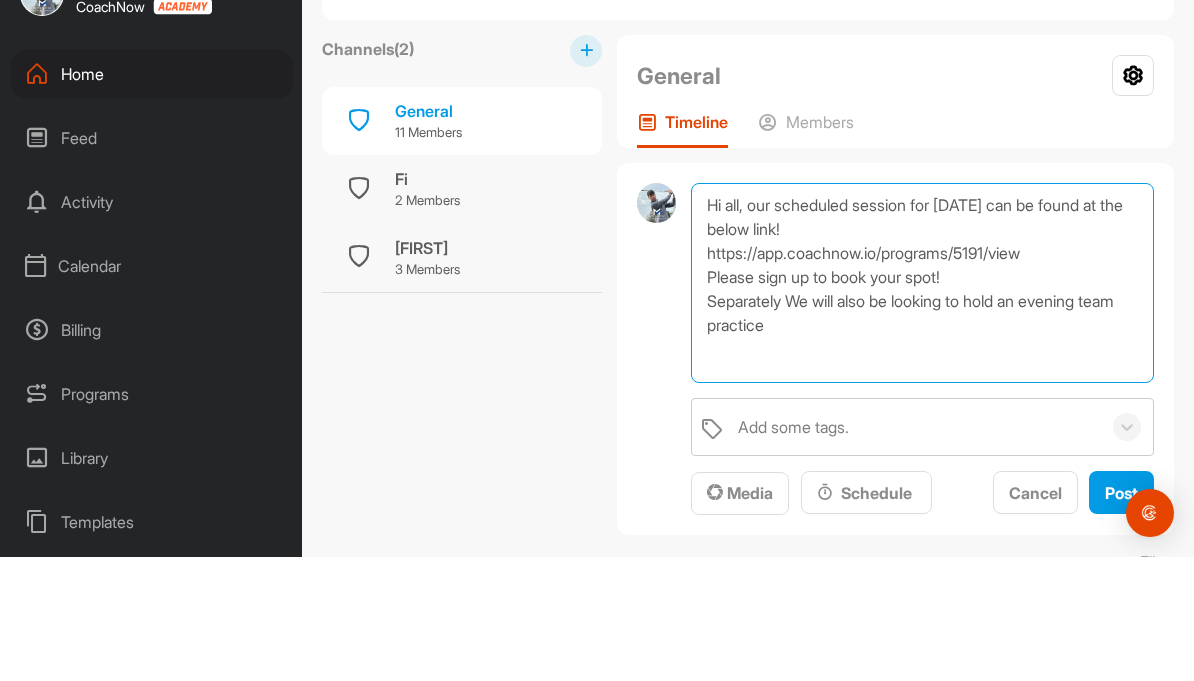 click on "Hi all, our scheduled session for [DATE] can be found at the below link!
https://app.coachnow.io/programs/5191/view
Please sign up to book your spot!
Separately We will also be looking to hold an evening team practice" at bounding box center (922, 407) 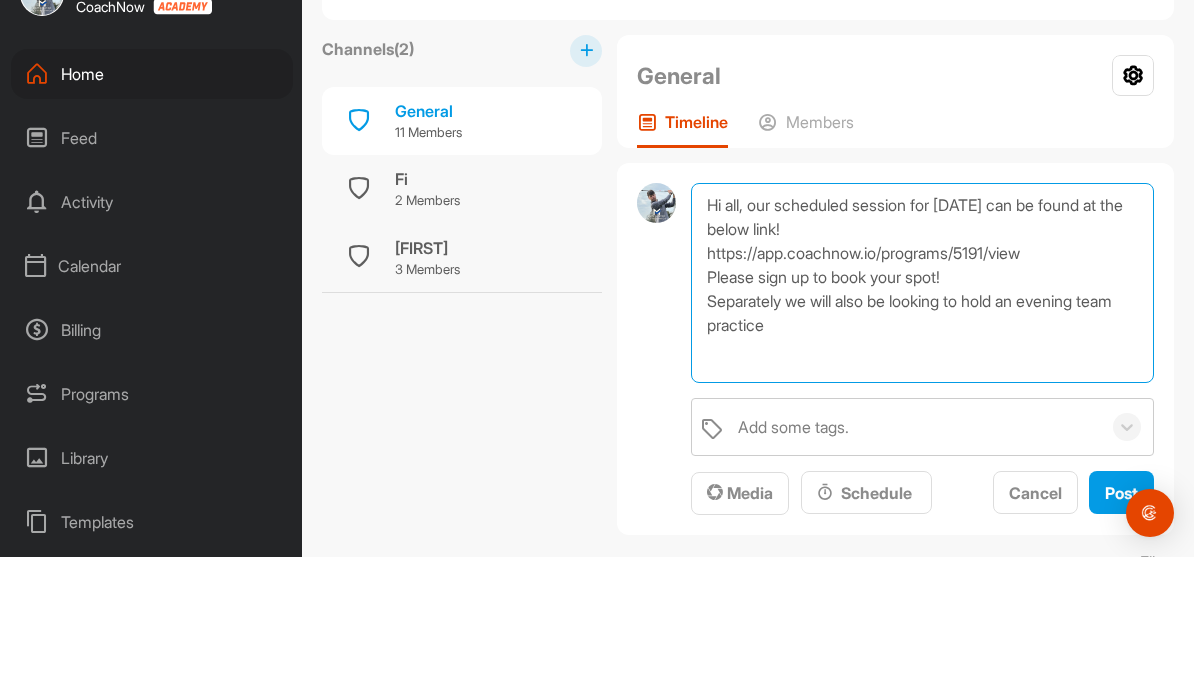 click on "Hi all, our scheduled session for [DATE] can be found at the below link!
https://app.coachnow.io/programs/5191/view
Please sign up to book your spot!
Separately we will also be looking to hold an evening team practice" at bounding box center [922, 407] 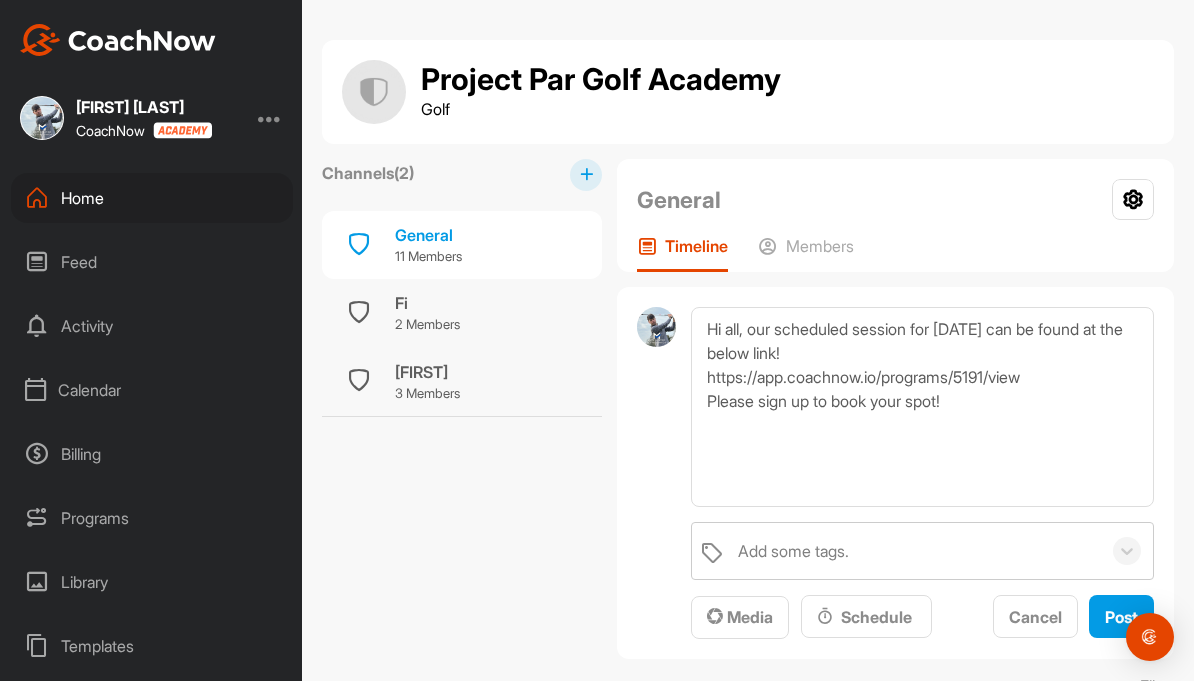 type on "Hi all, our scheduled session for [DATE] can be found at the below link!
https://app.coachnow.io/programs/5191/view
Please sign up to book your spot!" 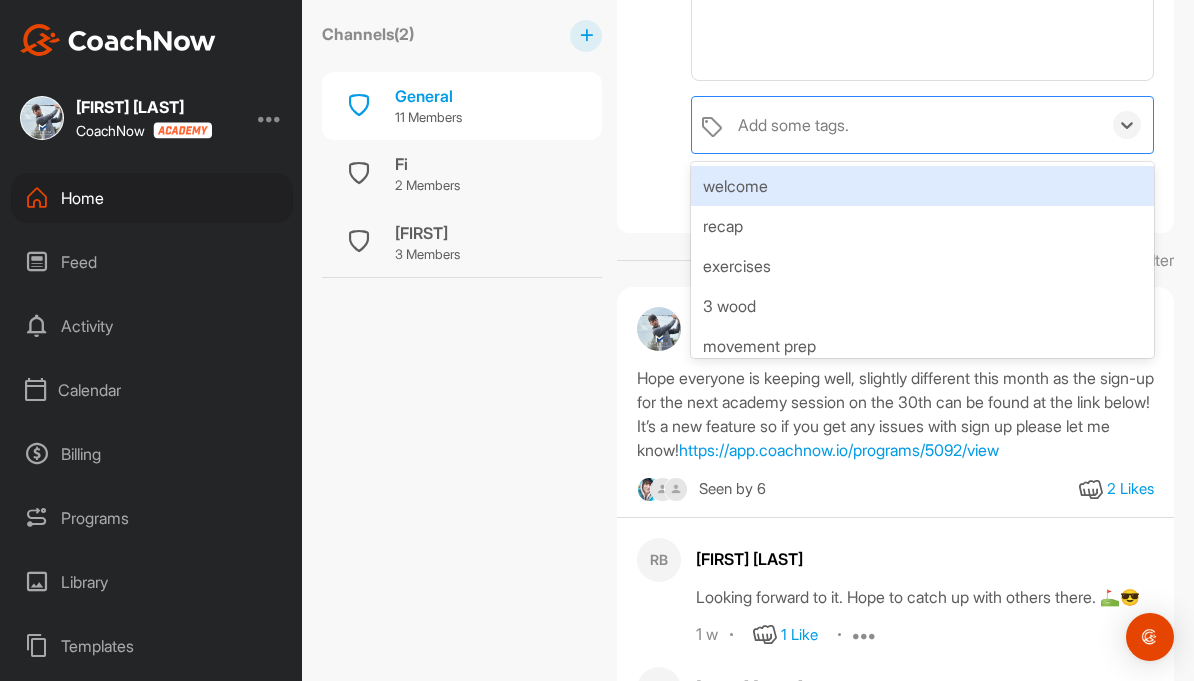 scroll, scrollTop: 422, scrollLeft: 0, axis: vertical 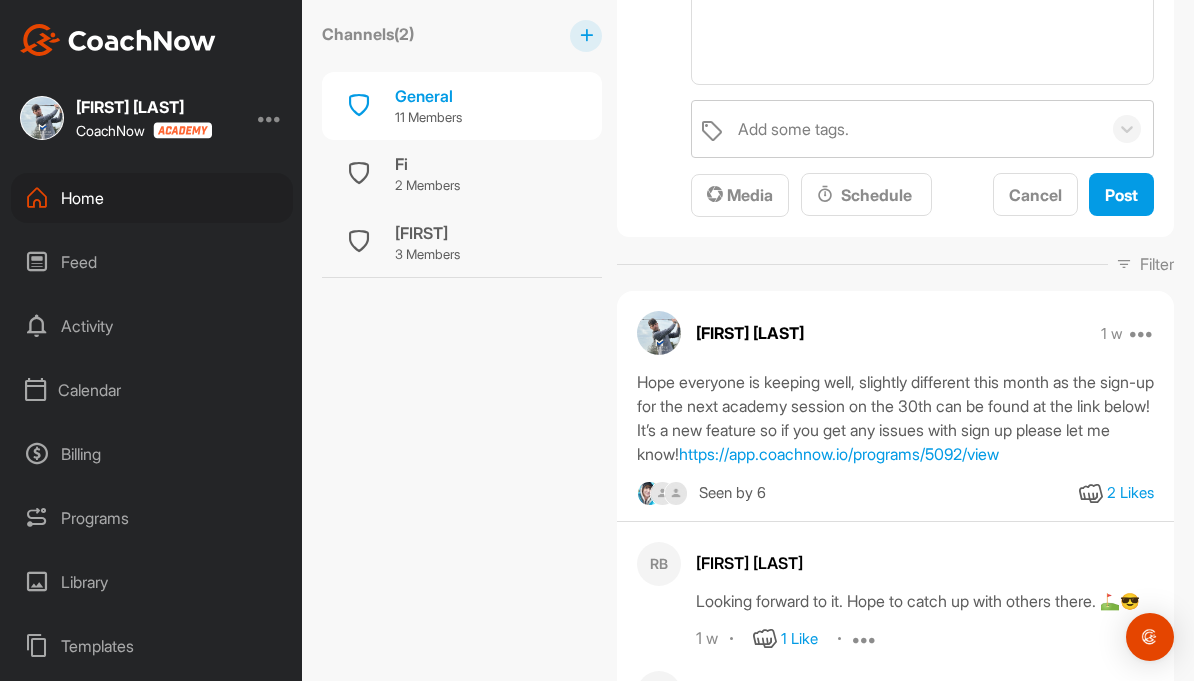 click at bounding box center (656, 51) 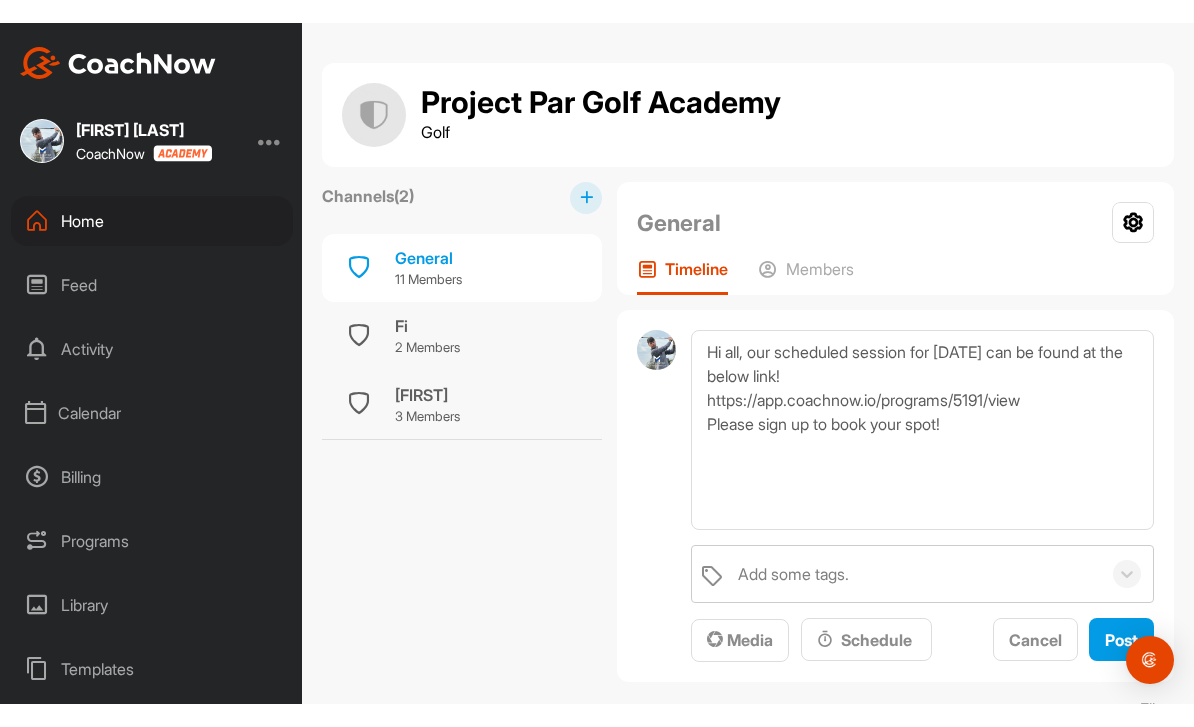 scroll, scrollTop: 0, scrollLeft: 0, axis: both 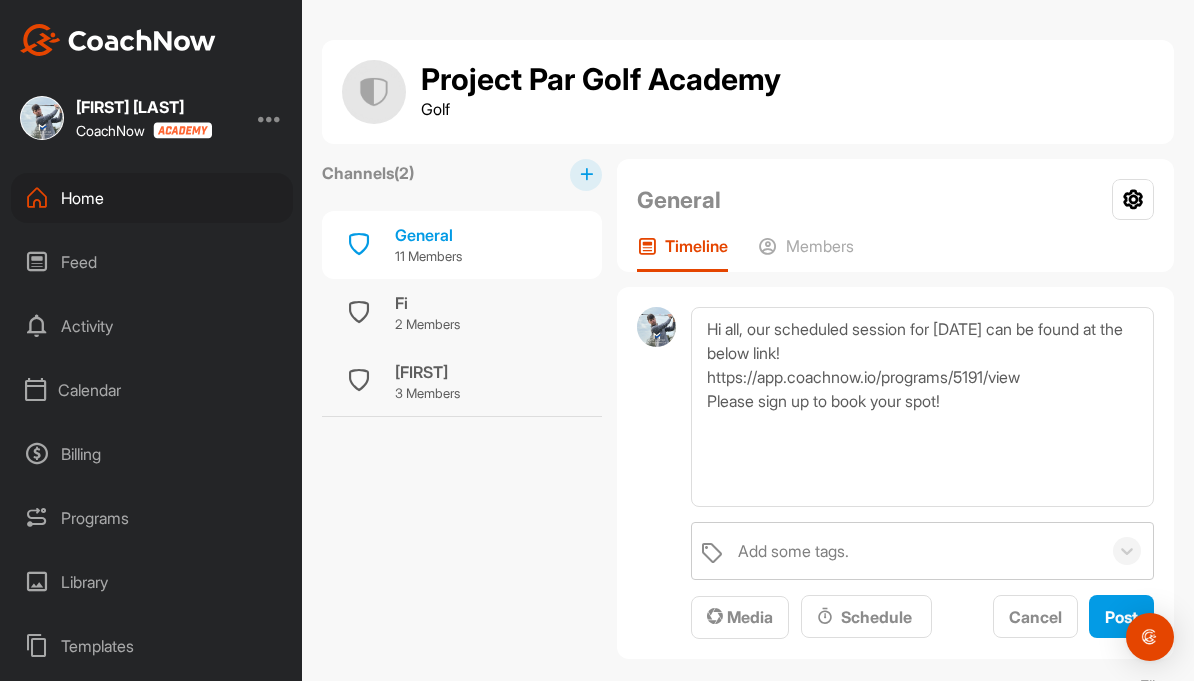 click on "Post" at bounding box center [1121, 617] 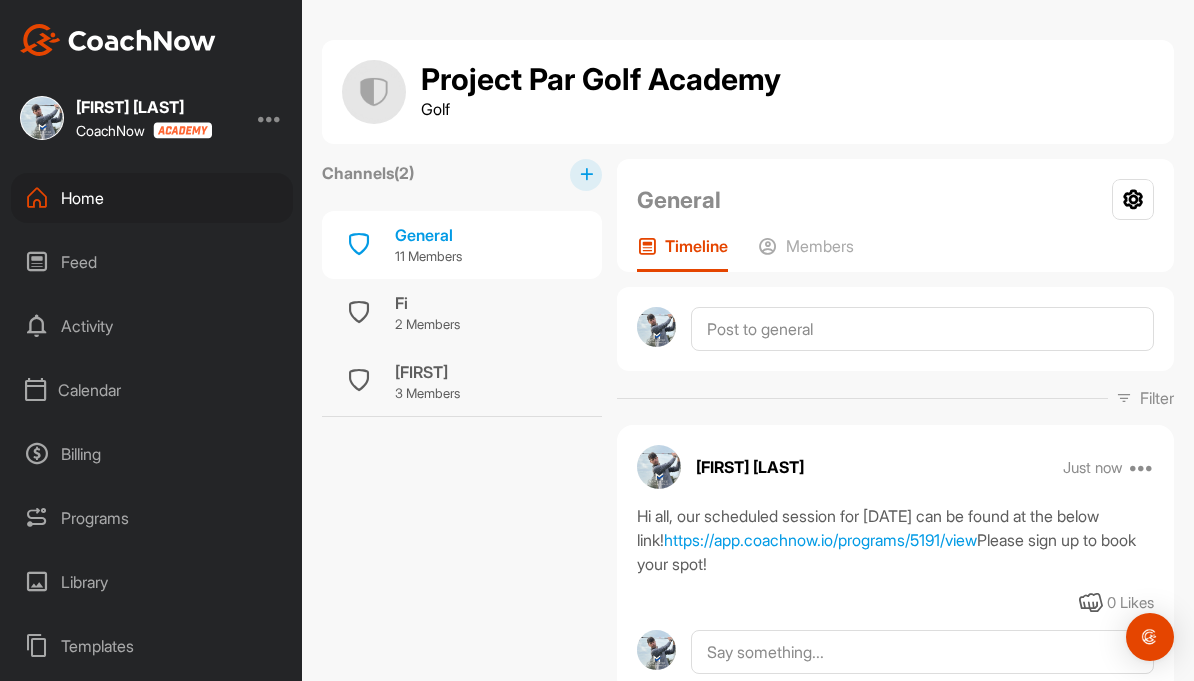 click on "https://app.coachnow.io/programs/5191/view" at bounding box center [820, 540] 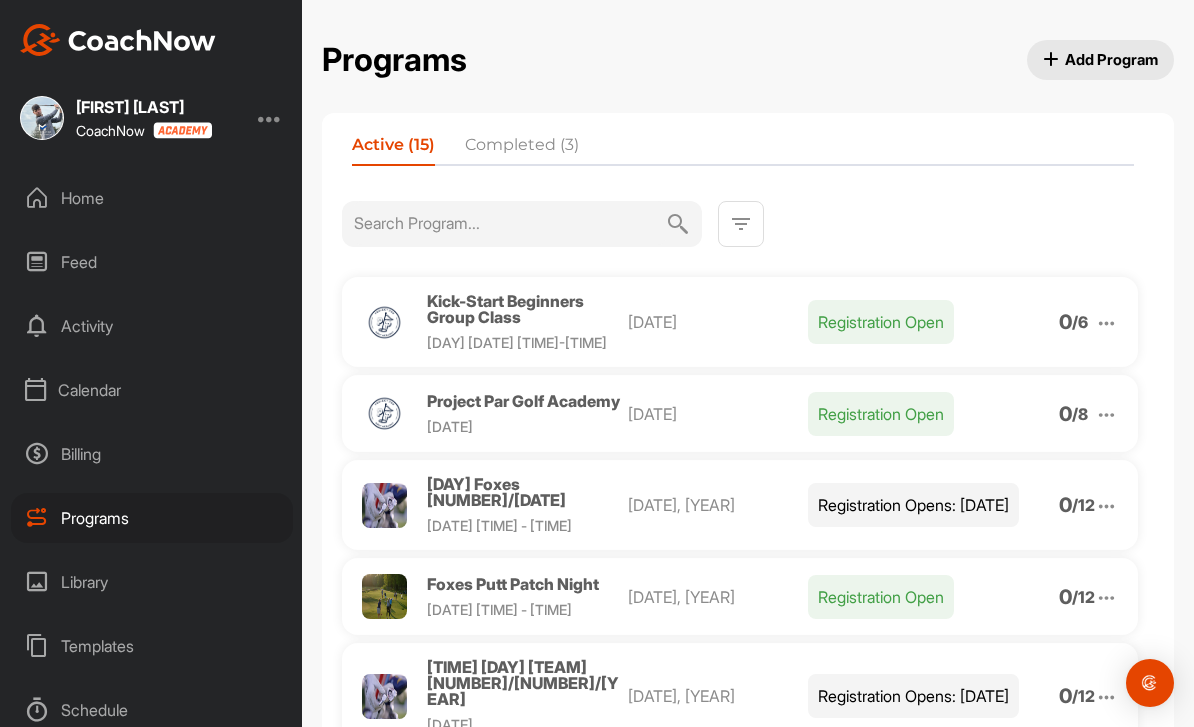 scroll, scrollTop: 0, scrollLeft: 0, axis: both 